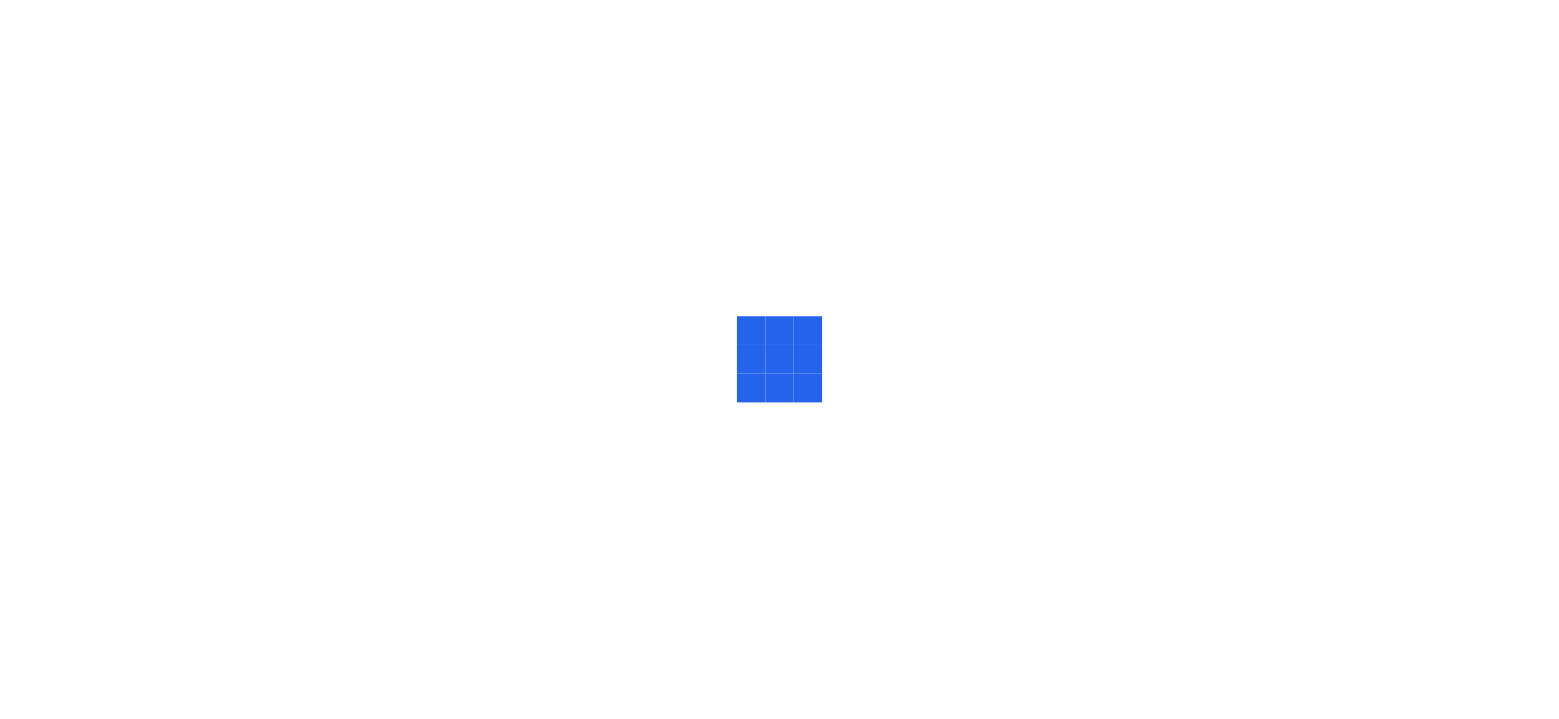 scroll, scrollTop: 0, scrollLeft: 0, axis: both 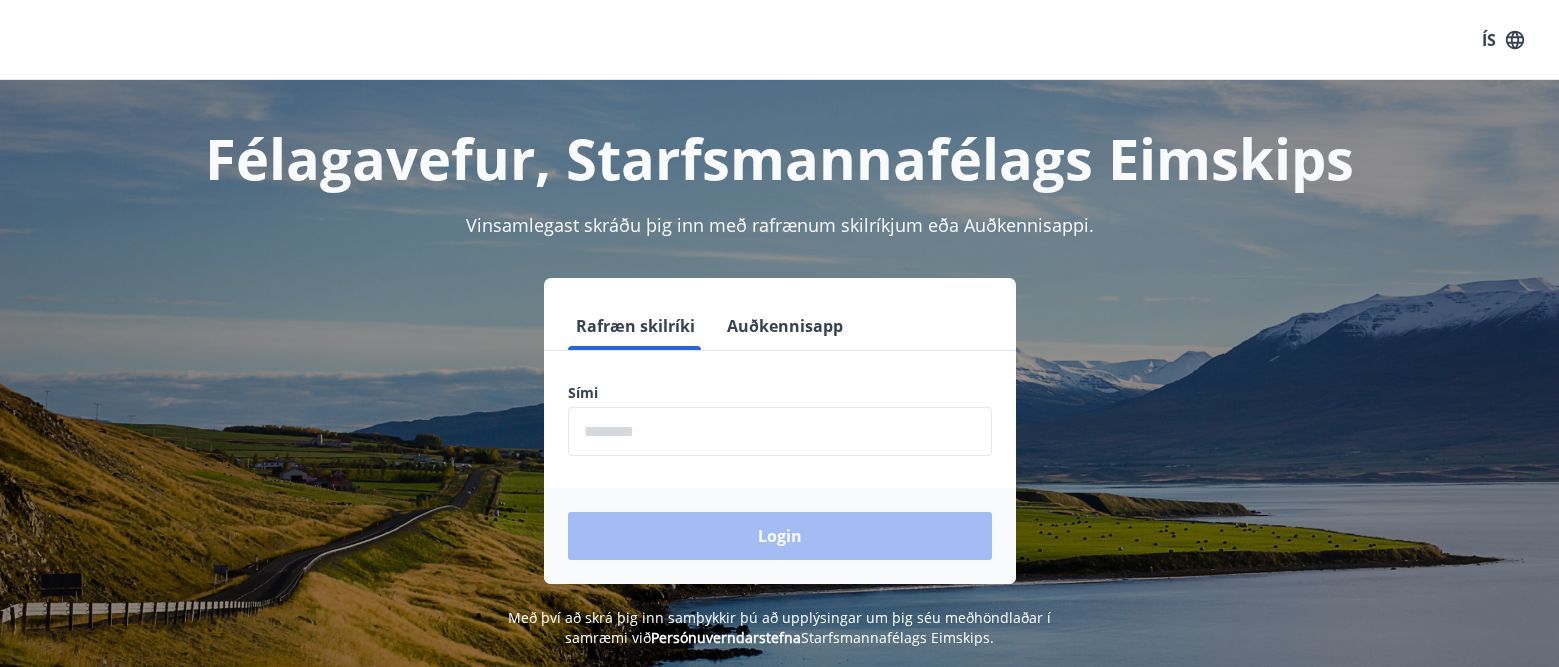click at bounding box center (780, 431) 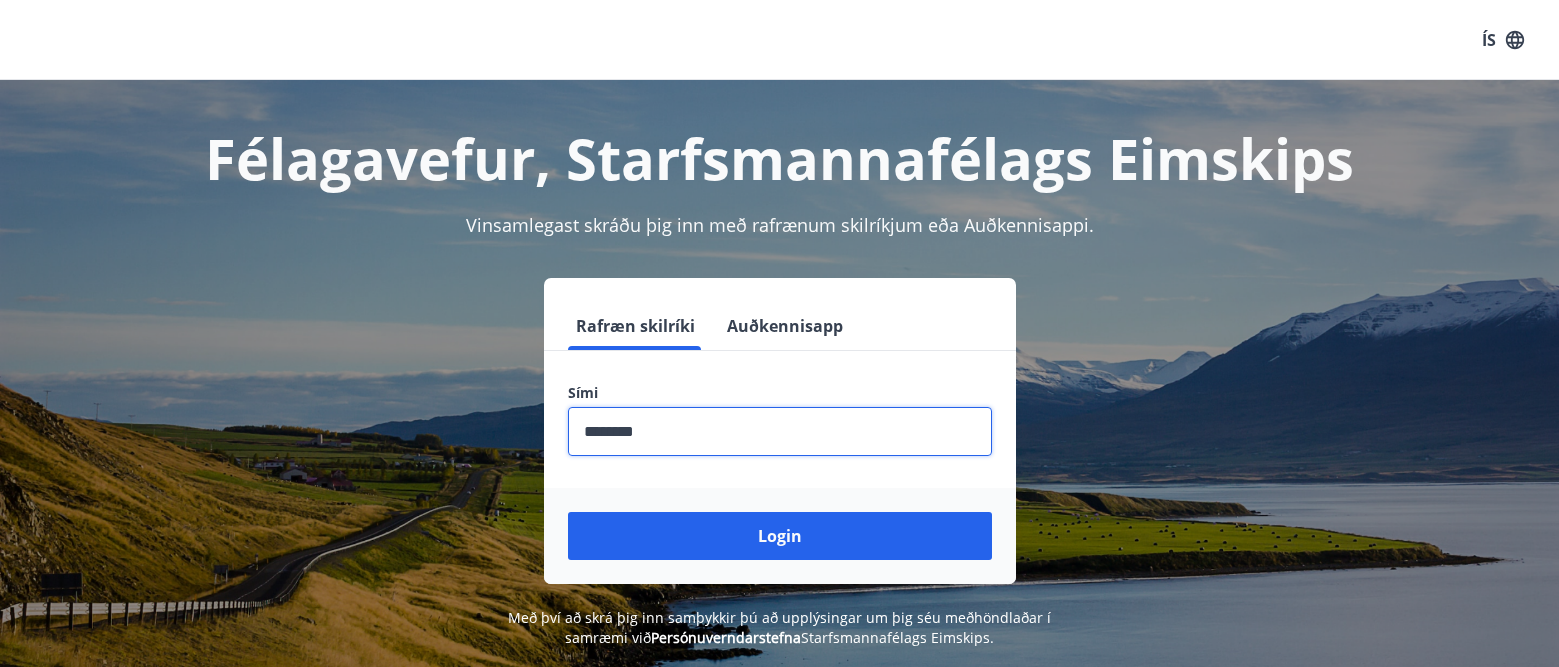 type on "********" 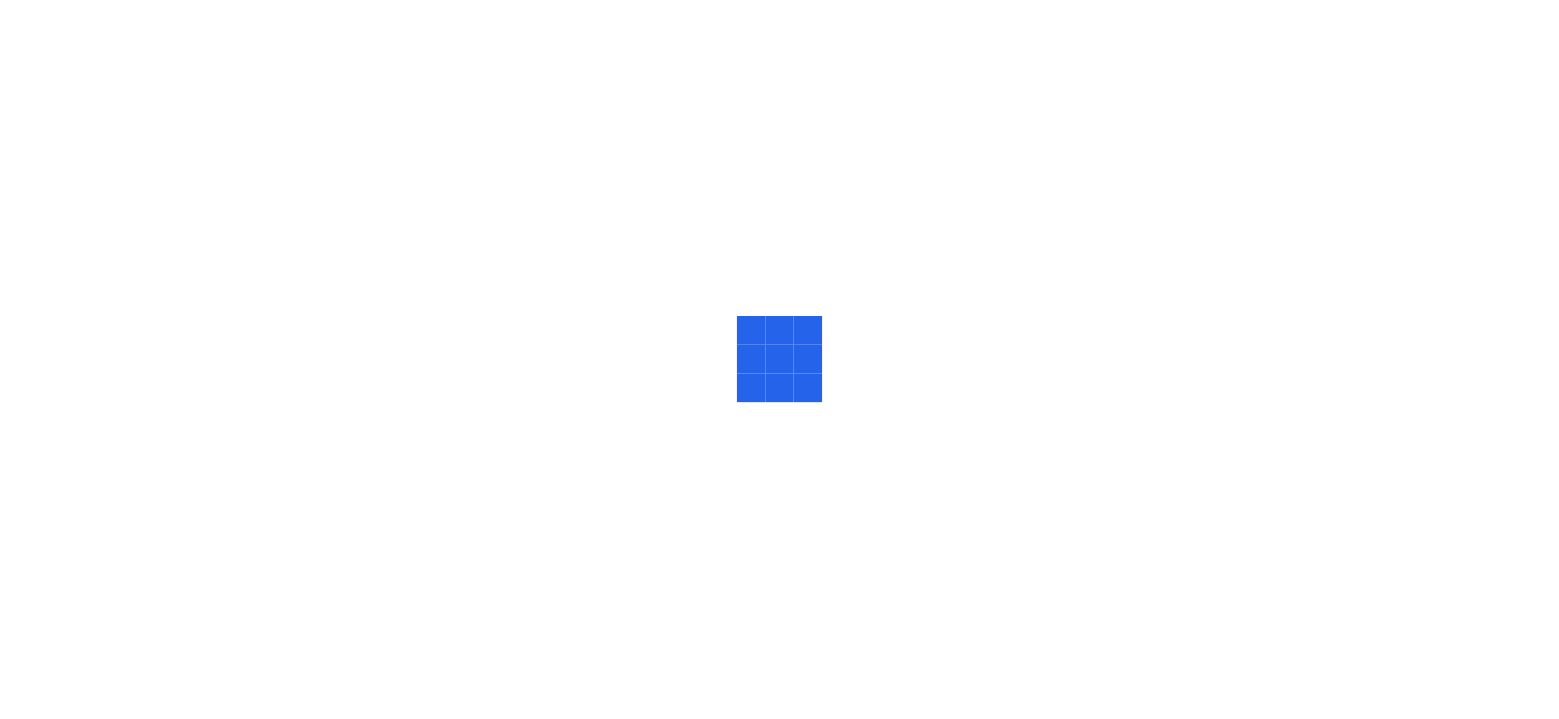 scroll, scrollTop: 0, scrollLeft: 0, axis: both 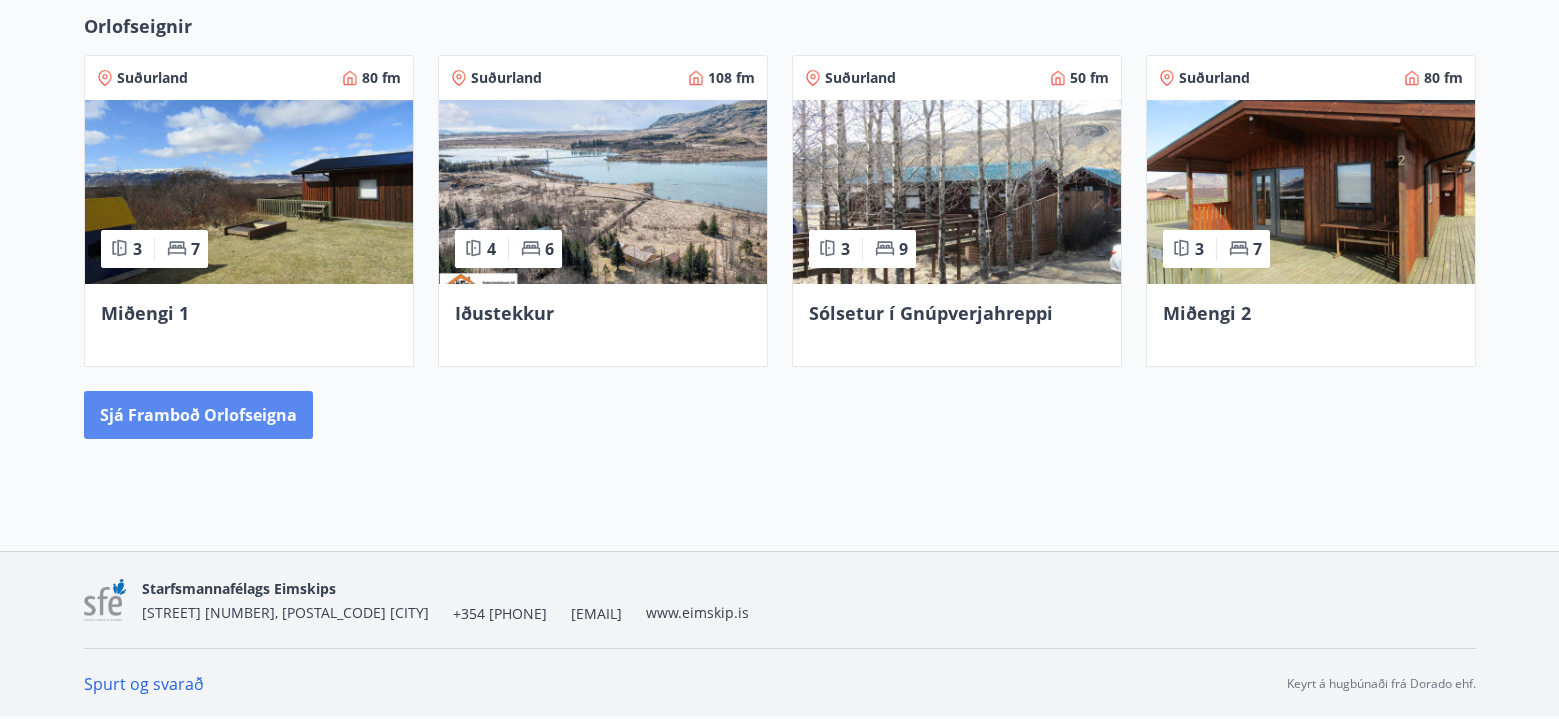 click on "Sjá framboð orlofseigna" at bounding box center [198, 415] 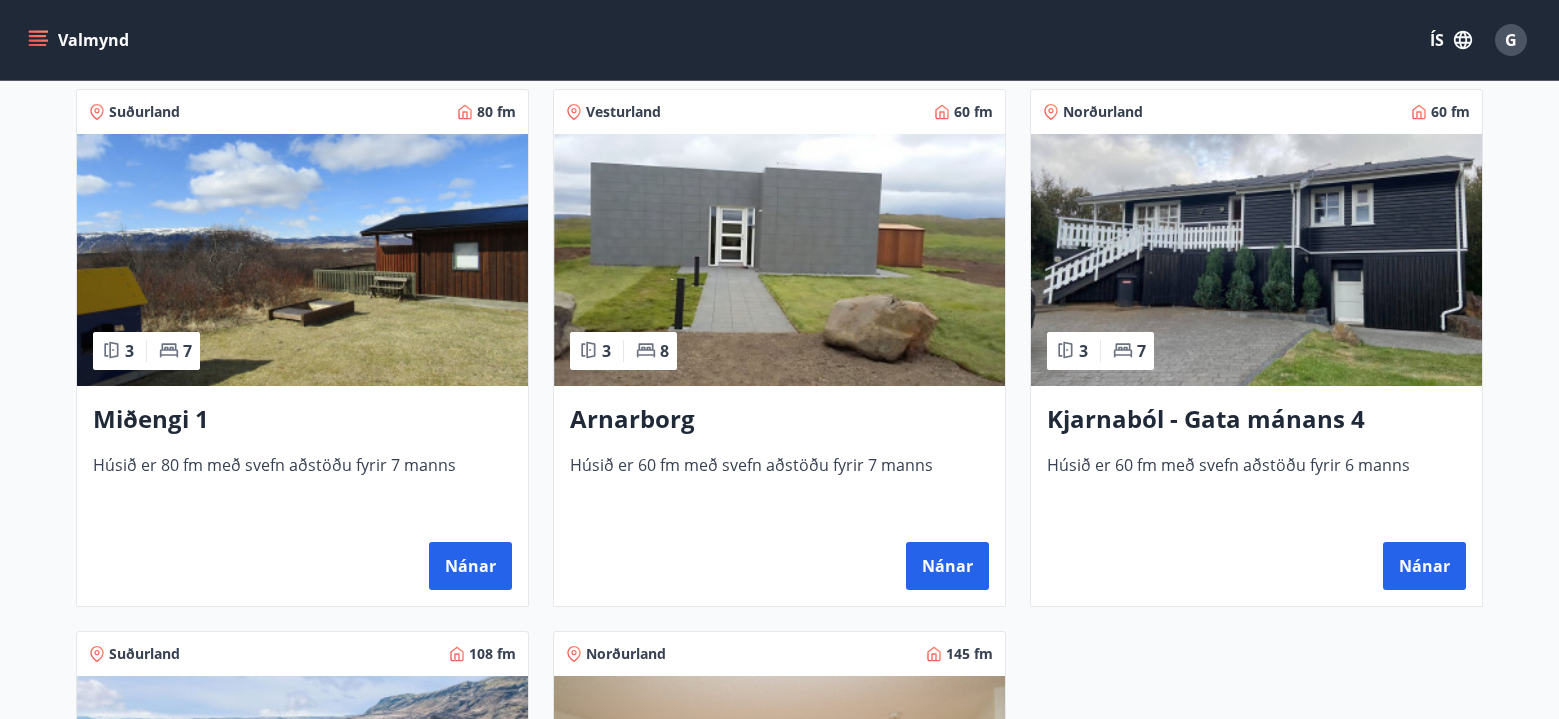 scroll, scrollTop: 900, scrollLeft: 0, axis: vertical 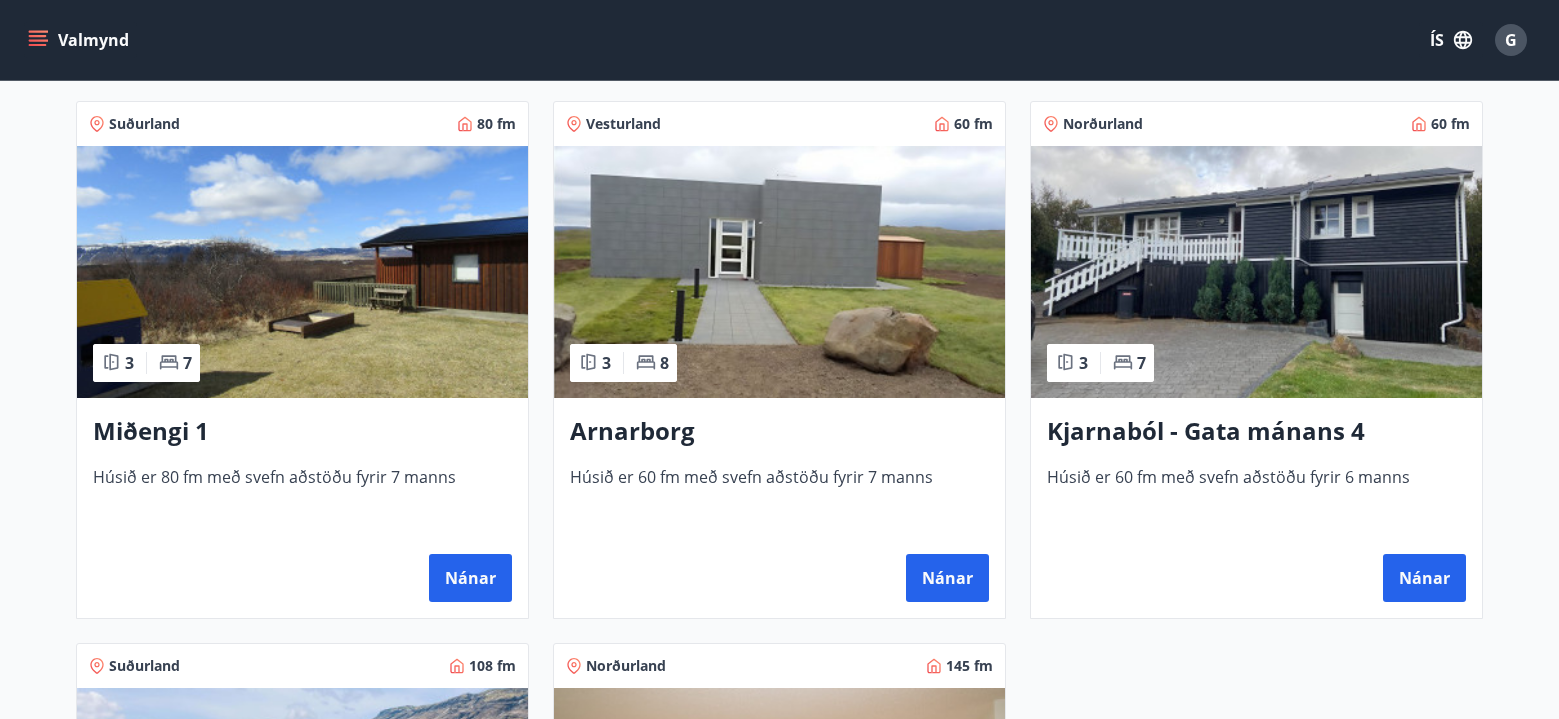 click on "Arnarborg" at bounding box center (779, 432) 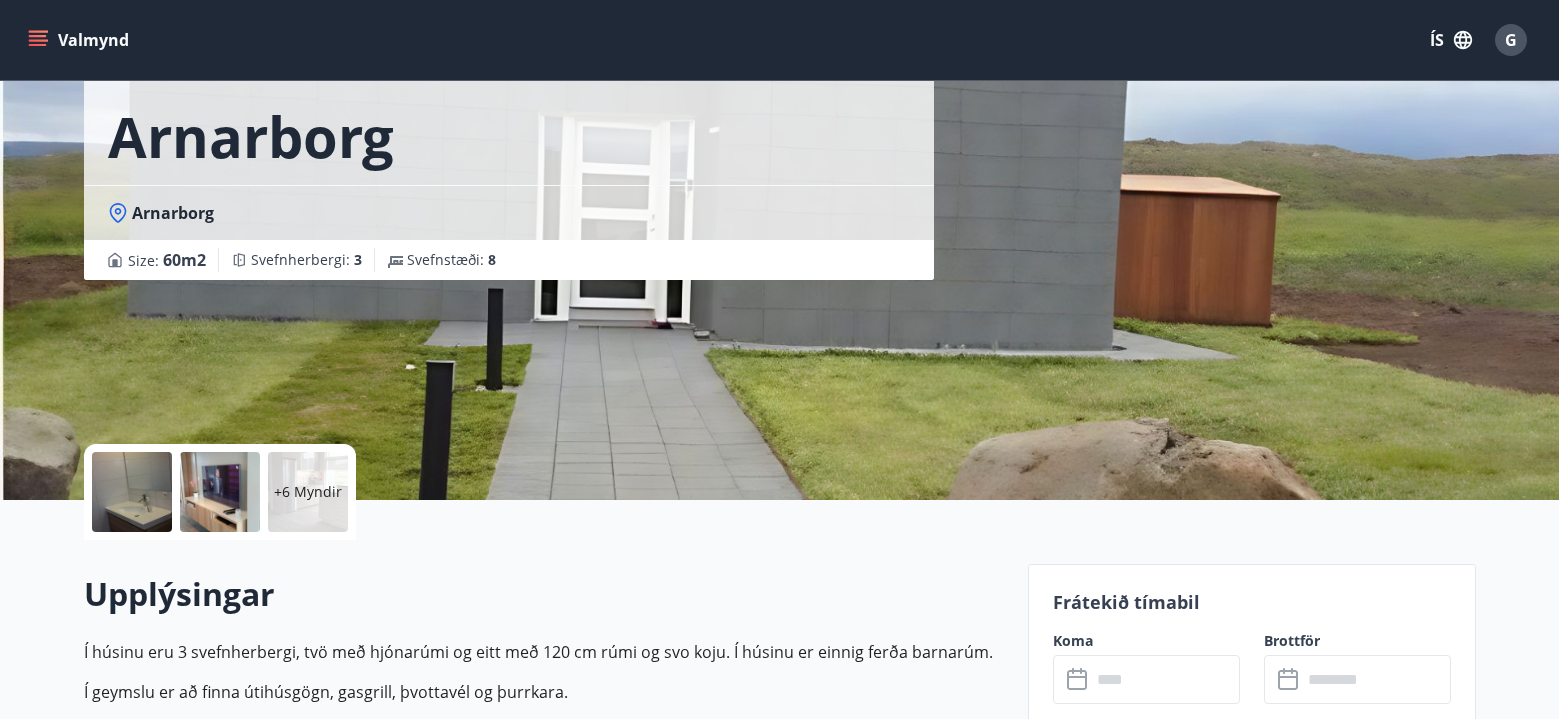 scroll, scrollTop: 0, scrollLeft: 0, axis: both 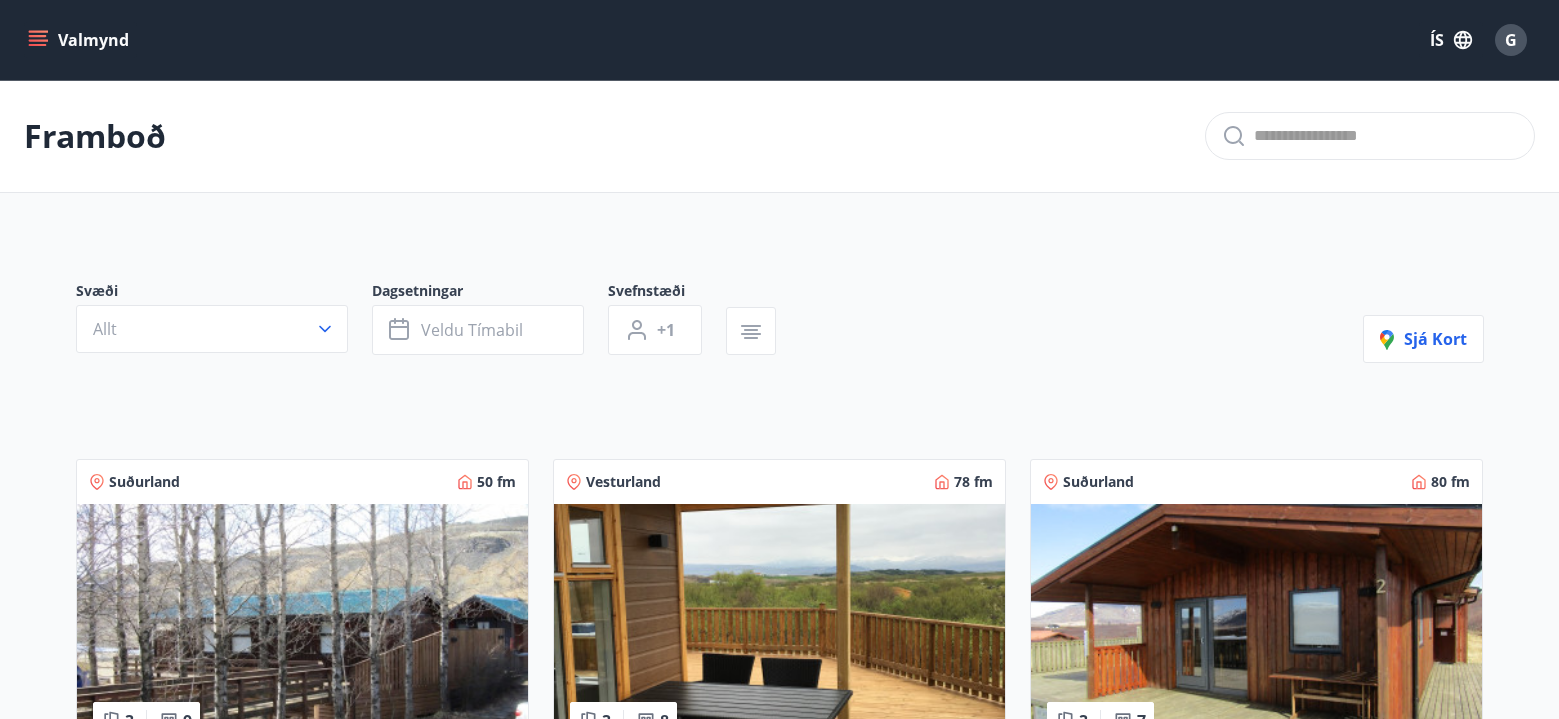 click on "Valmynd" at bounding box center [80, 40] 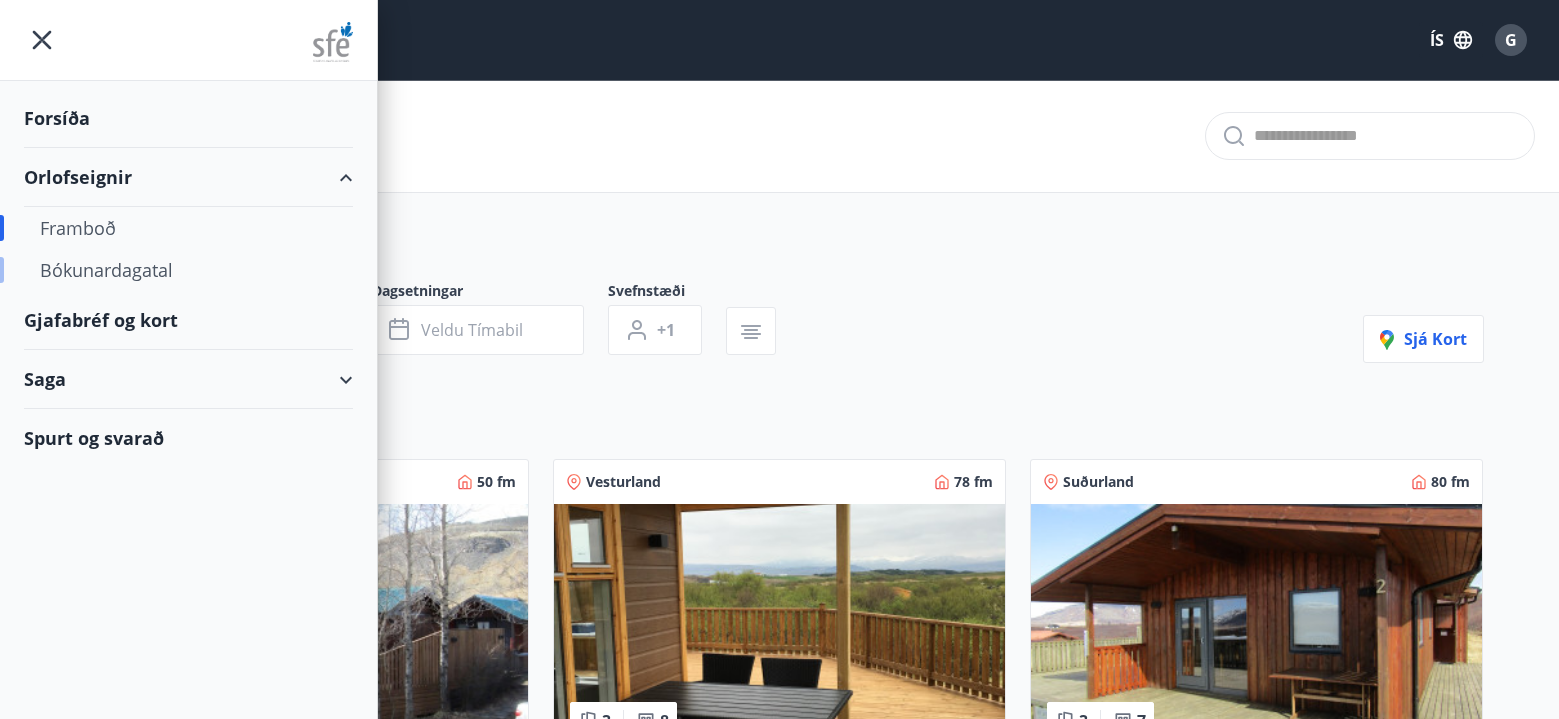click on "Bókunardagatal" at bounding box center [188, 270] 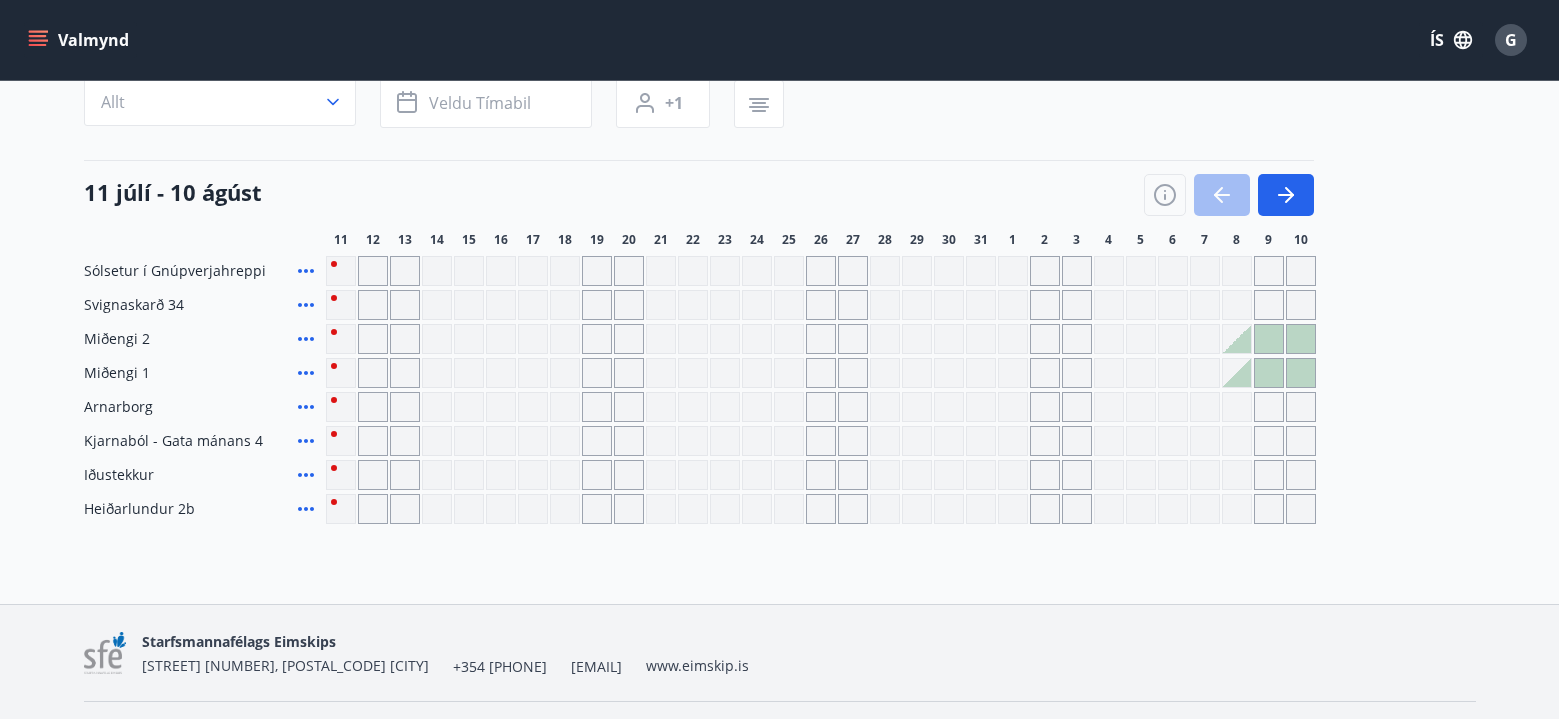 scroll, scrollTop: 132, scrollLeft: 0, axis: vertical 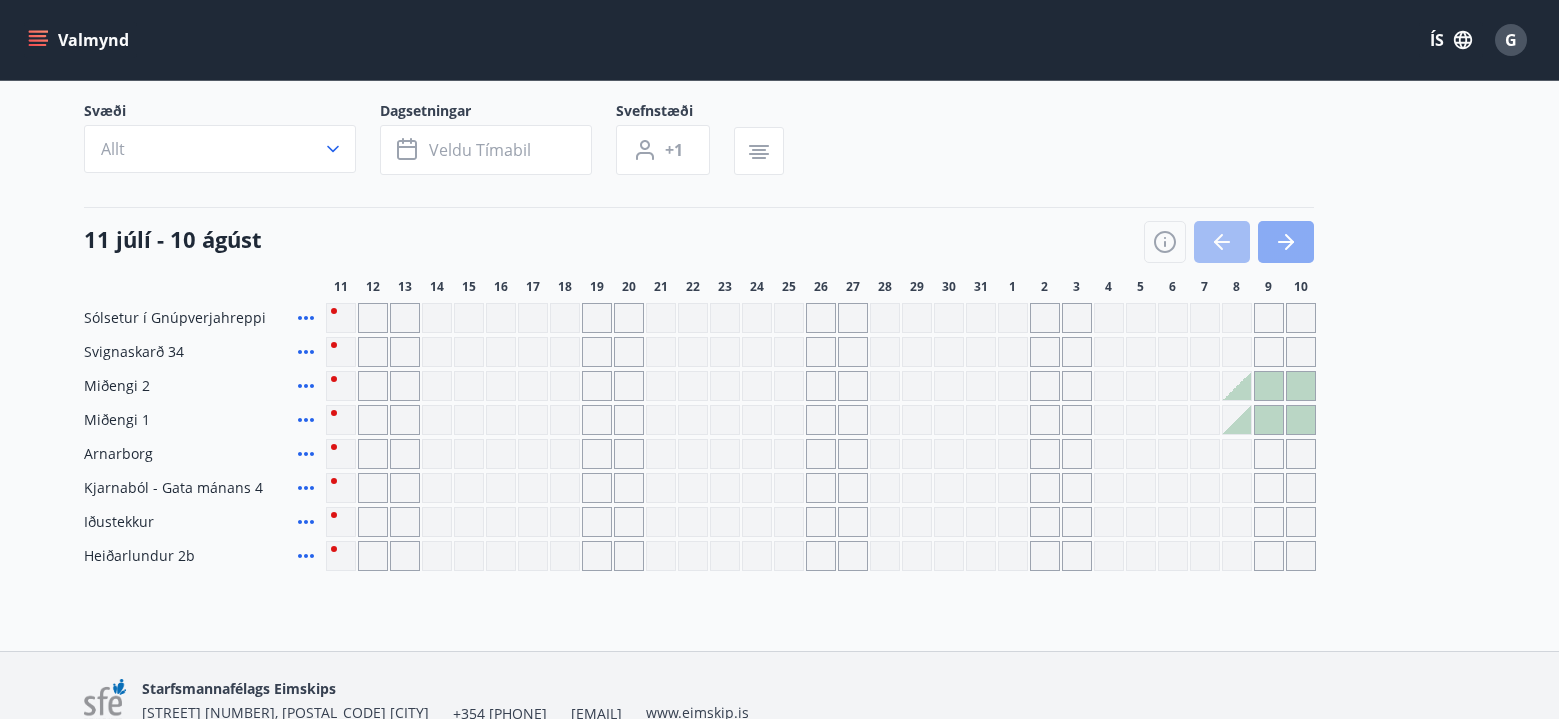 click 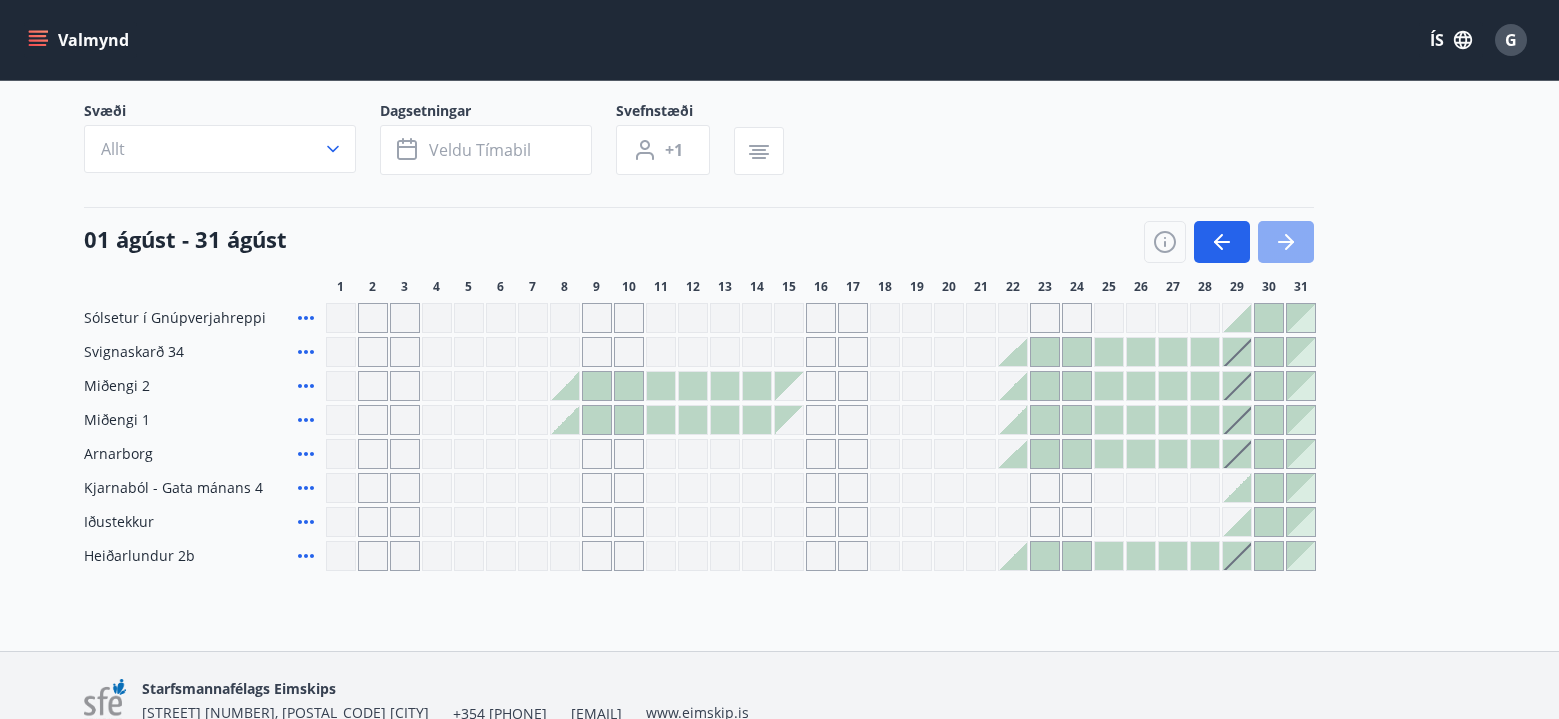 click 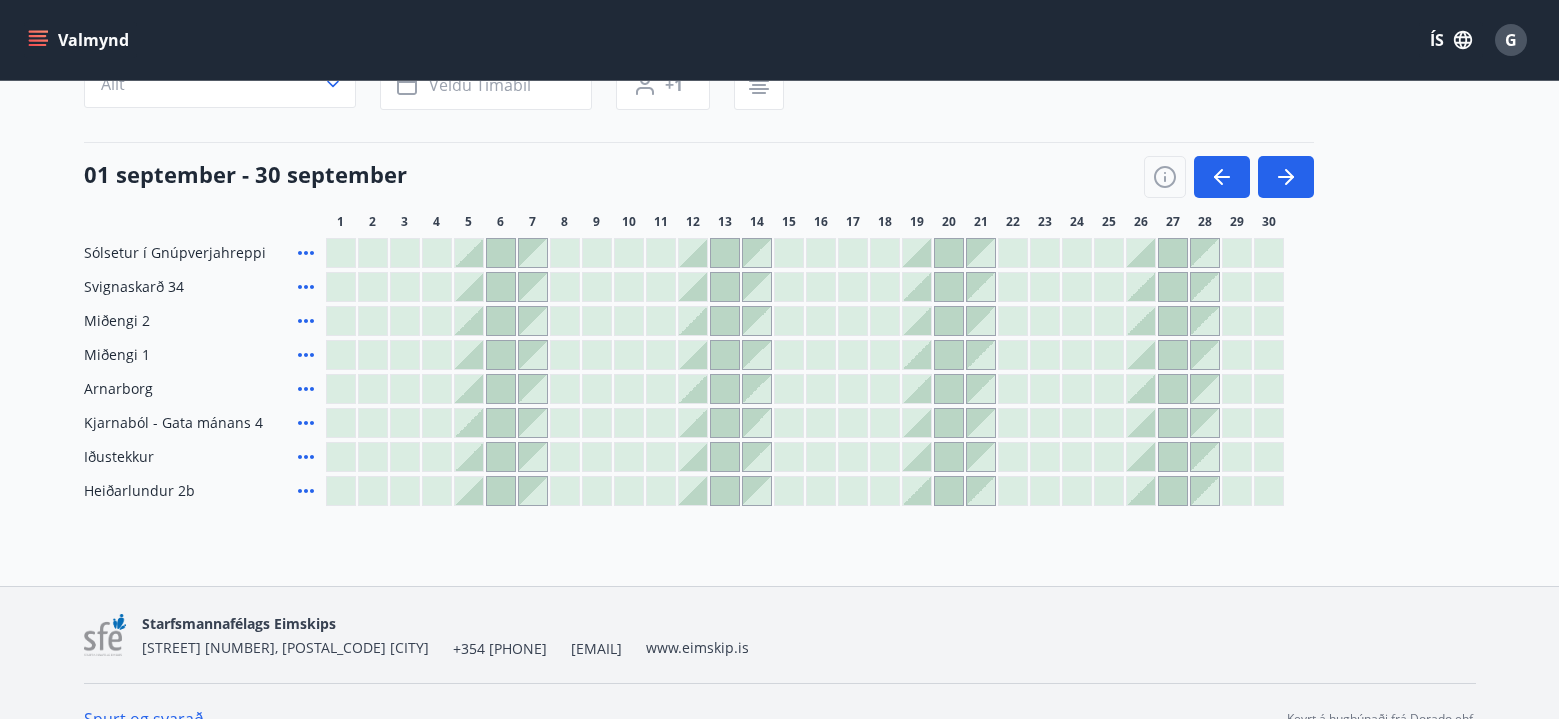 scroll, scrollTop: 232, scrollLeft: 0, axis: vertical 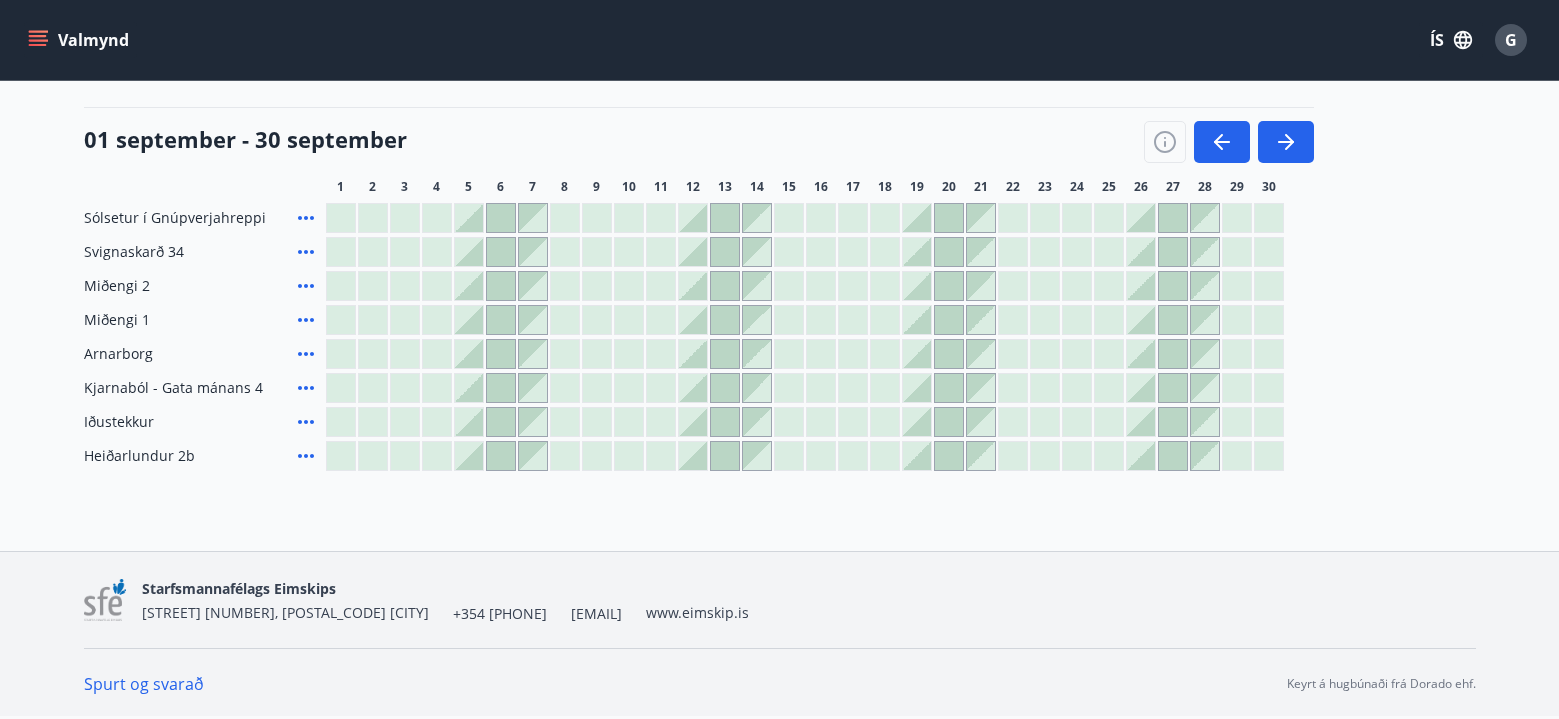 click at bounding box center [501, 354] 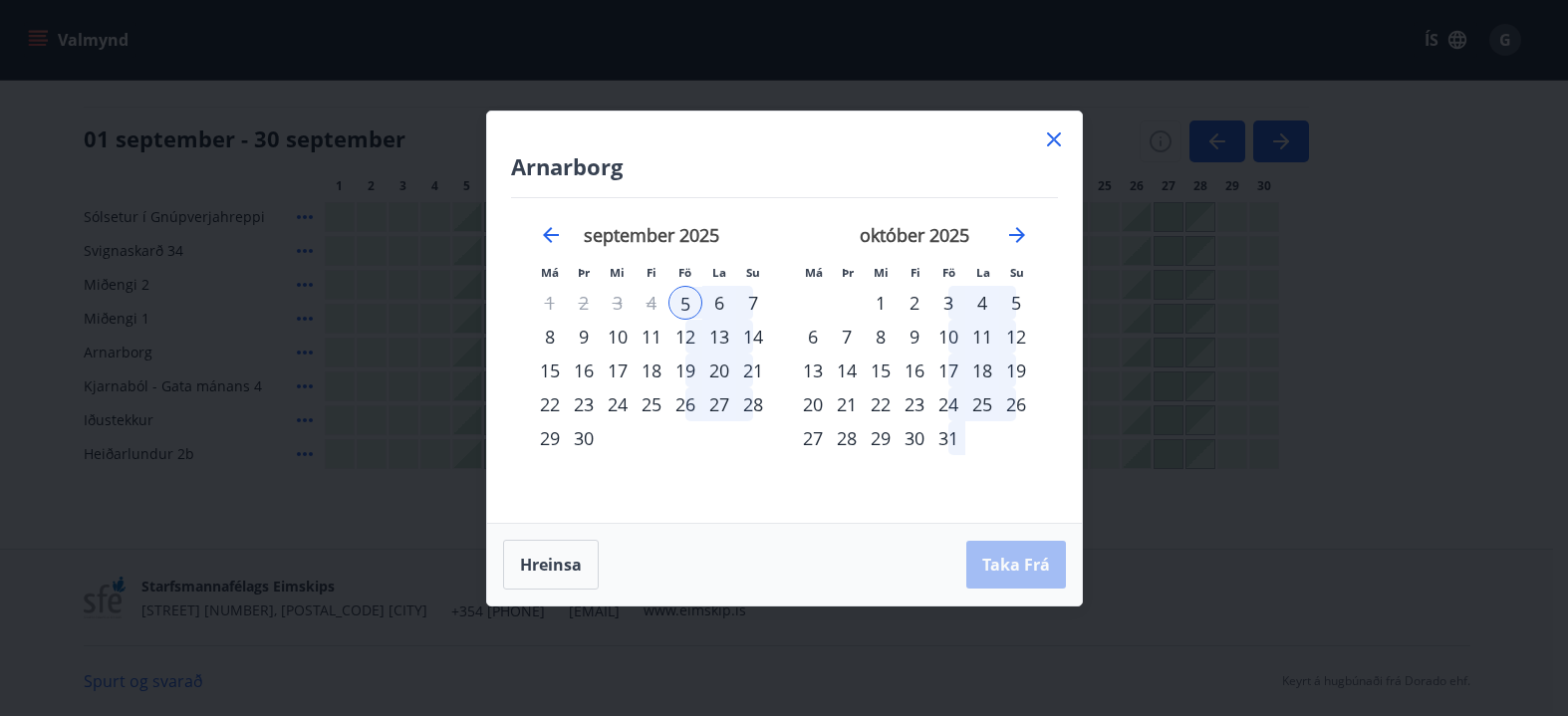 click on "6" at bounding box center [719, 303] 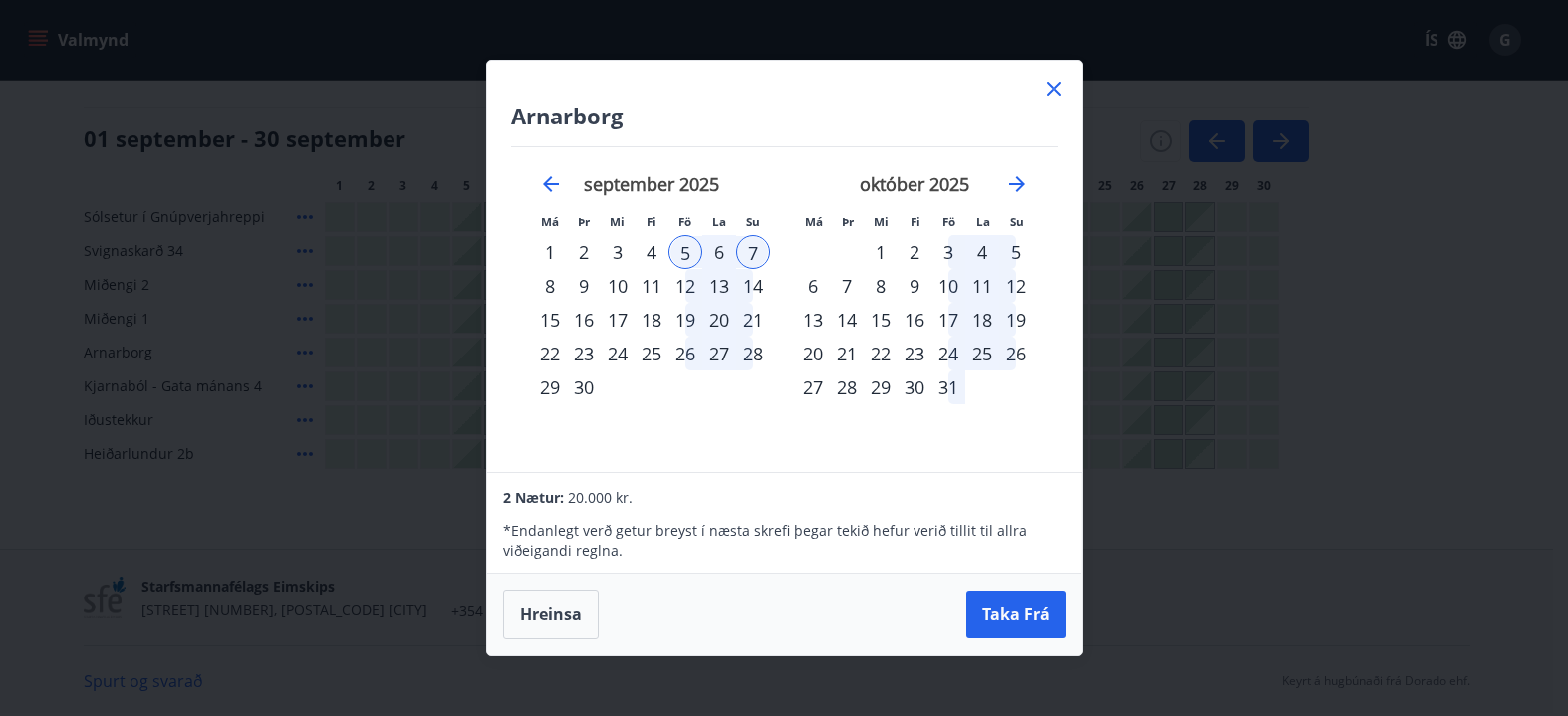 click 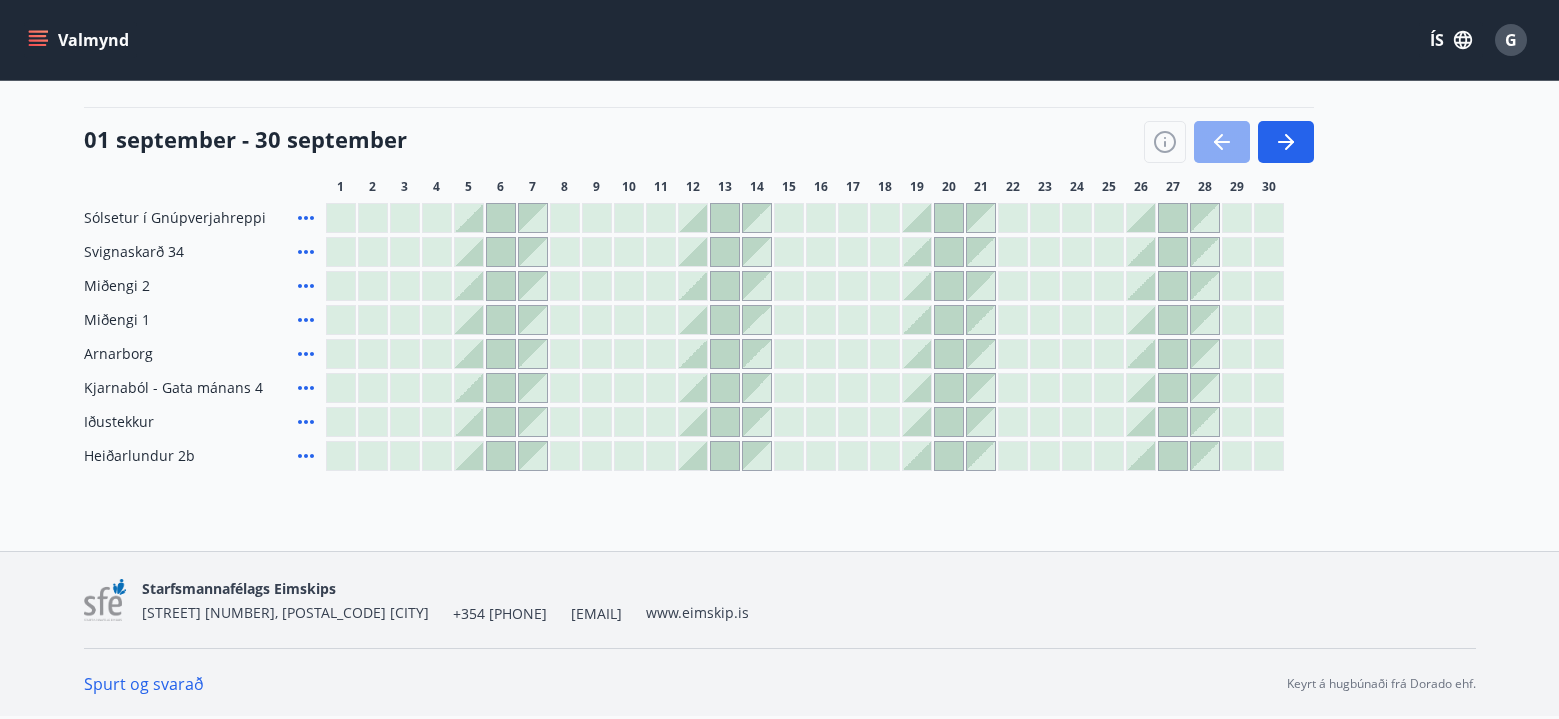 click 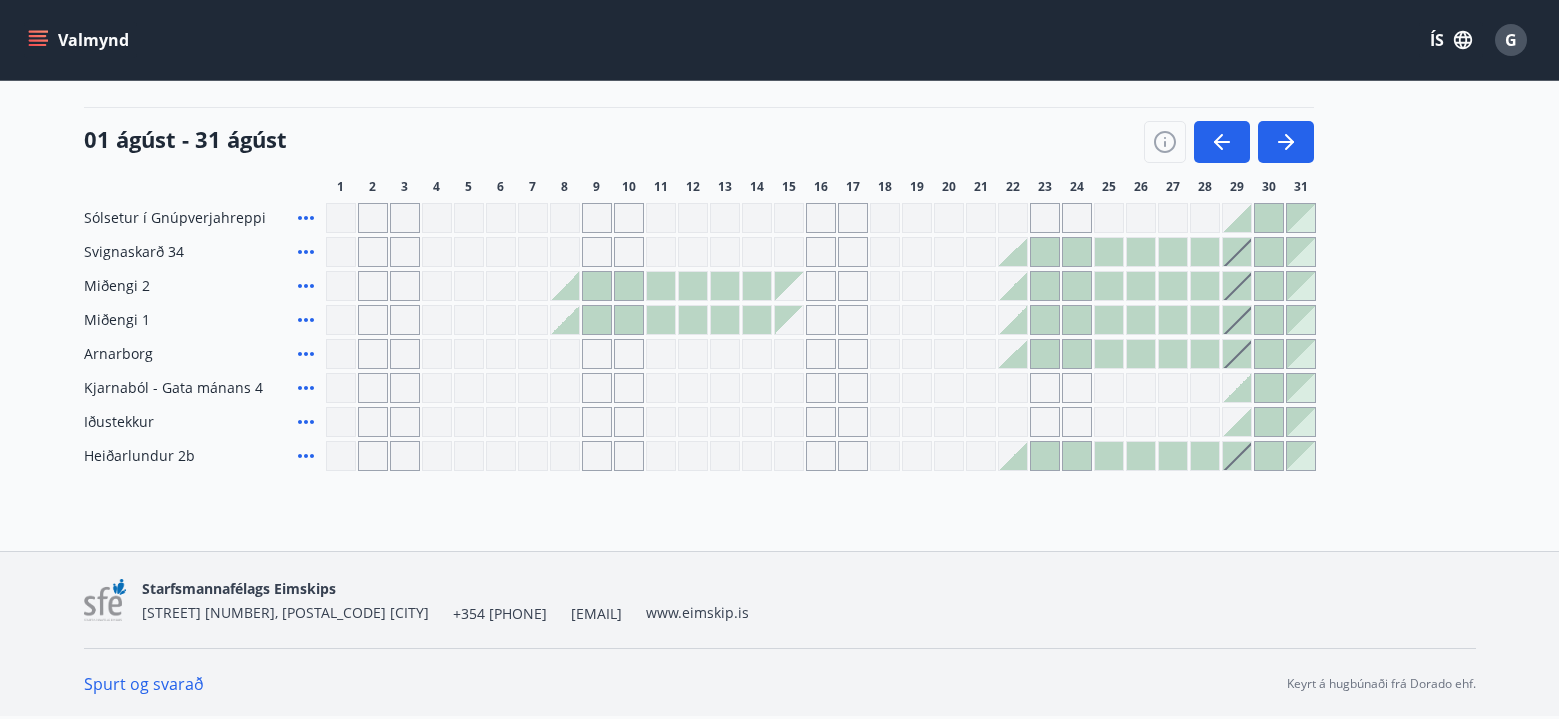 click at bounding box center (1229, 142) 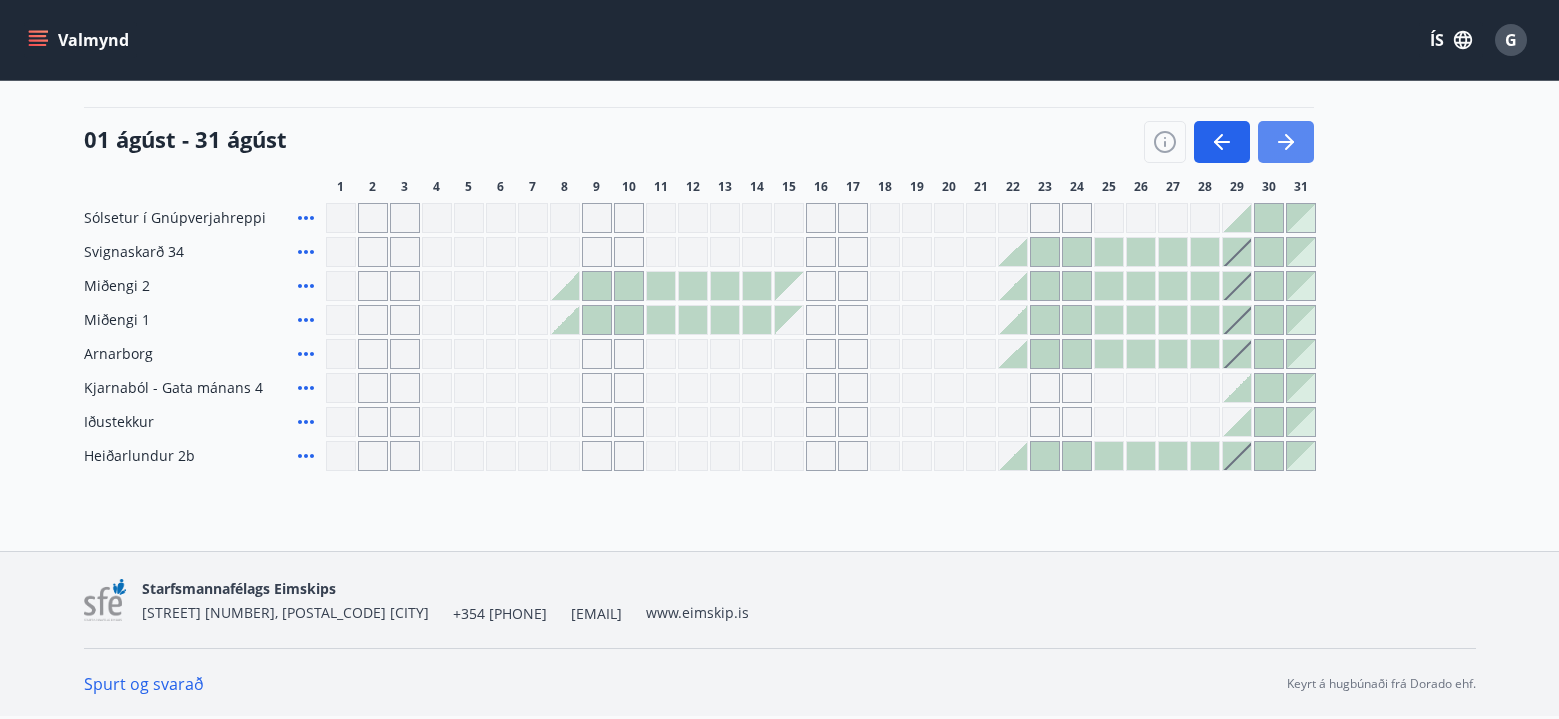 click 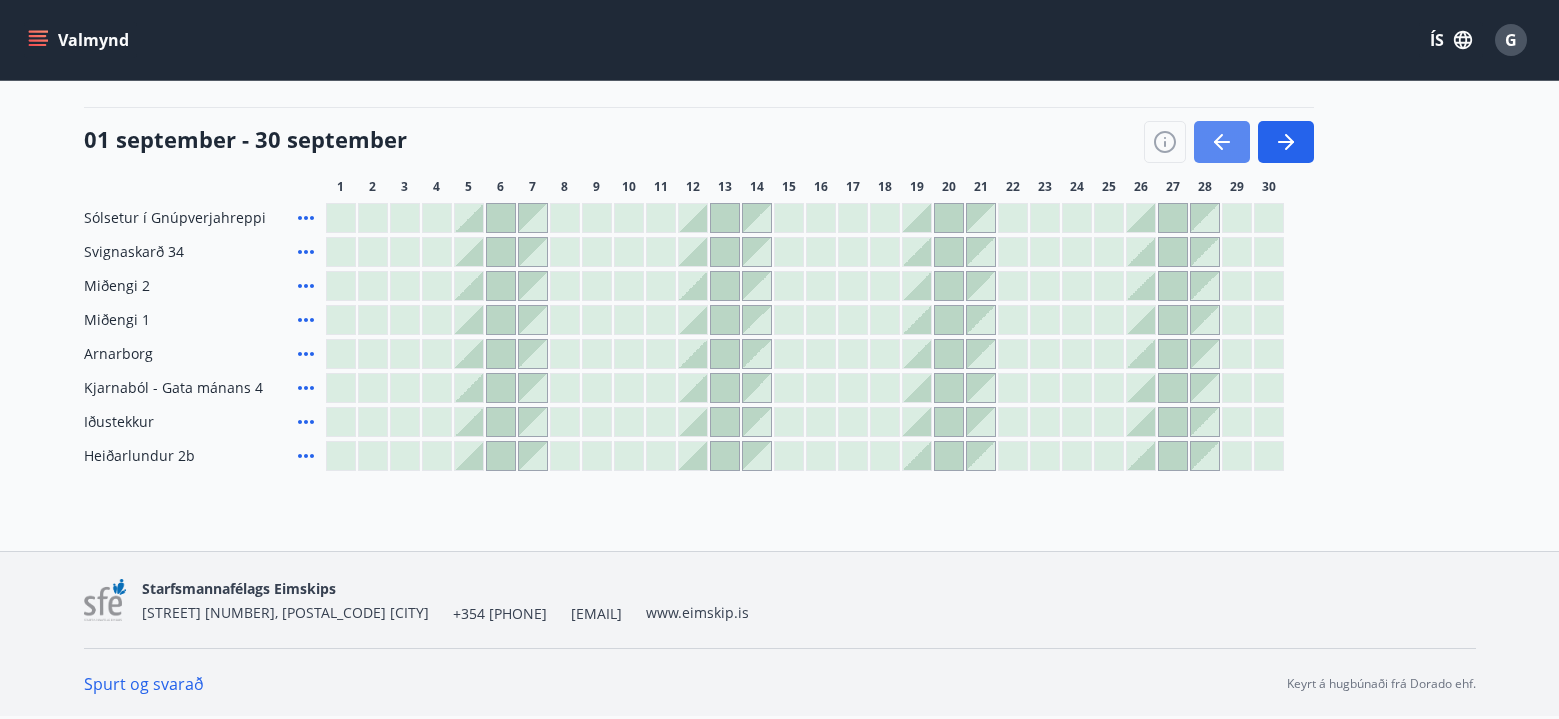 click at bounding box center (1222, 142) 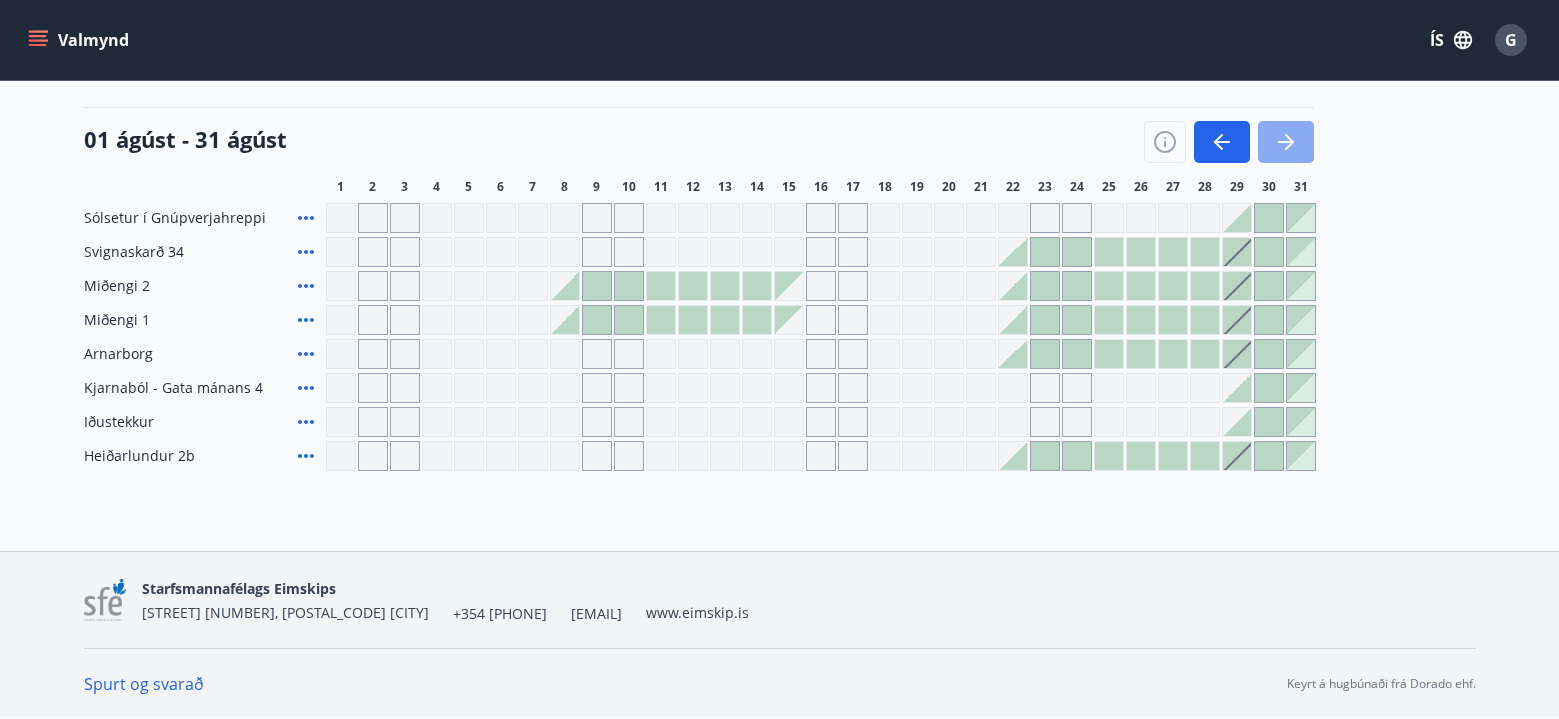 click at bounding box center (1286, 142) 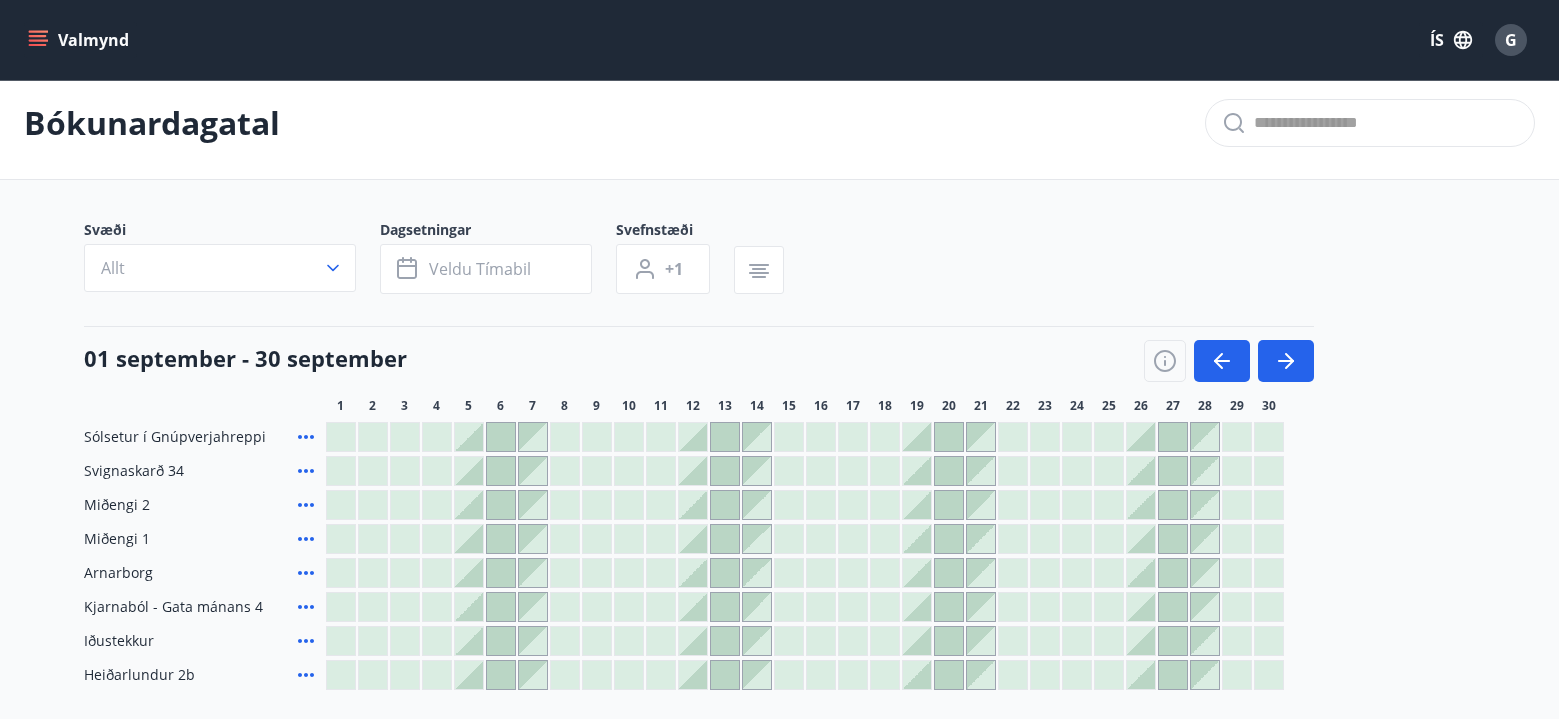scroll, scrollTop: 0, scrollLeft: 0, axis: both 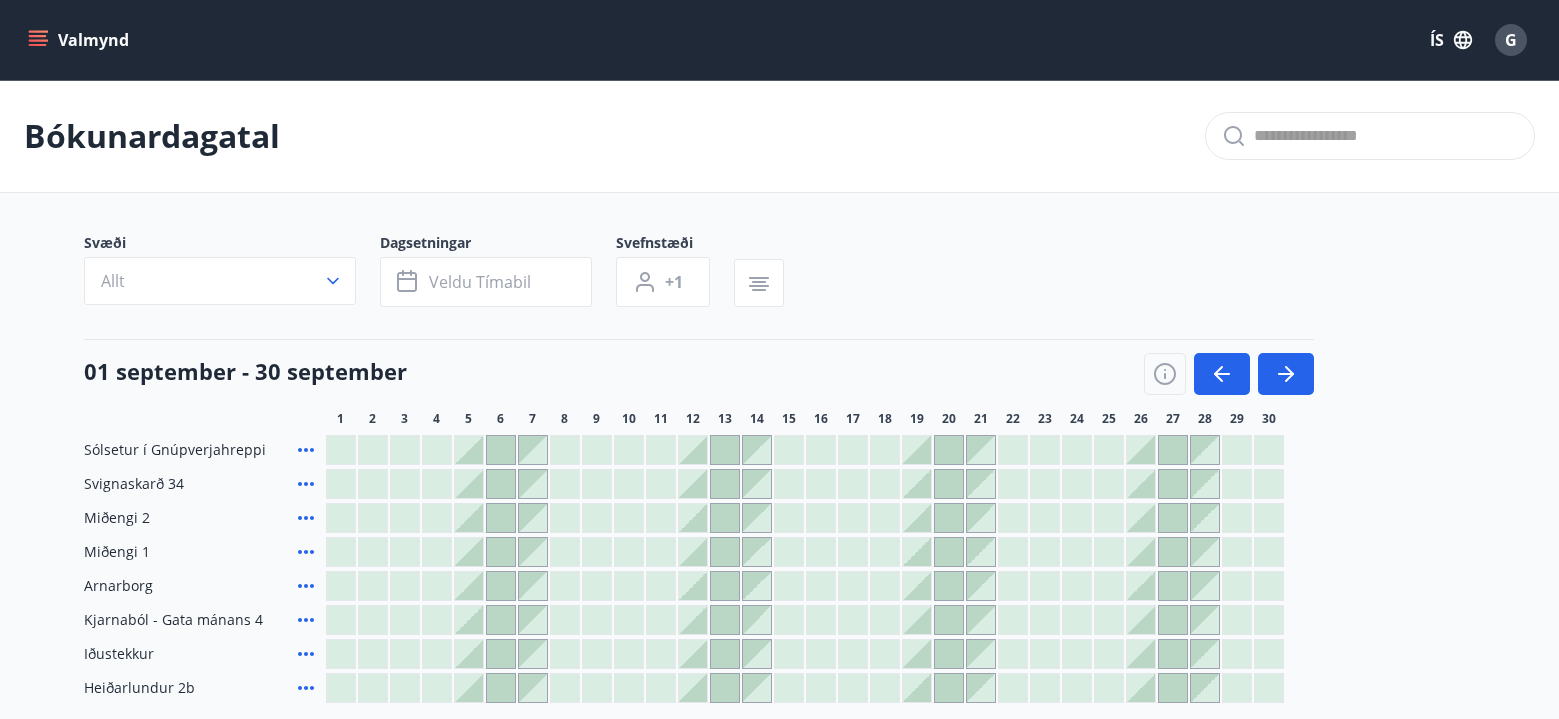 click on "Valmynd" at bounding box center (80, 40) 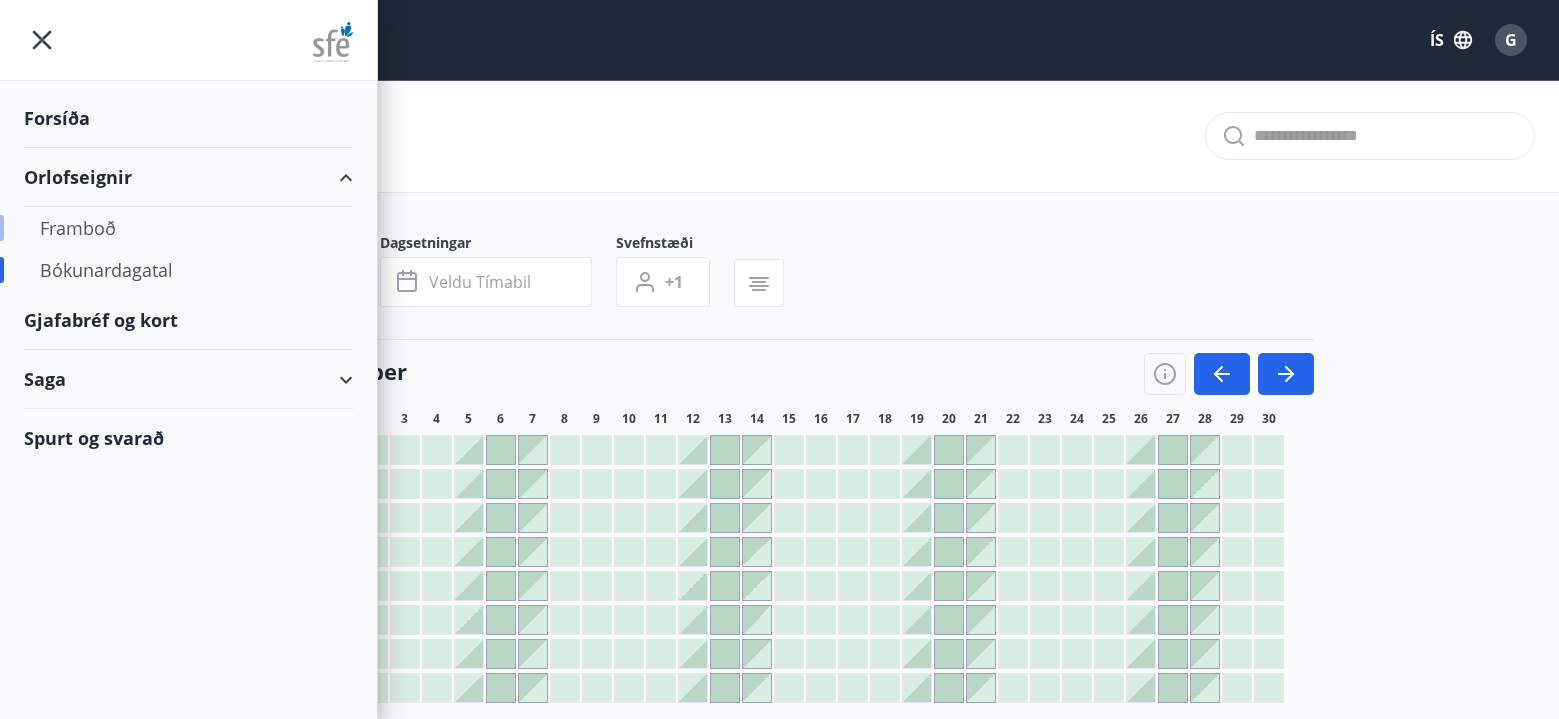click on "Framboð" at bounding box center (188, 228) 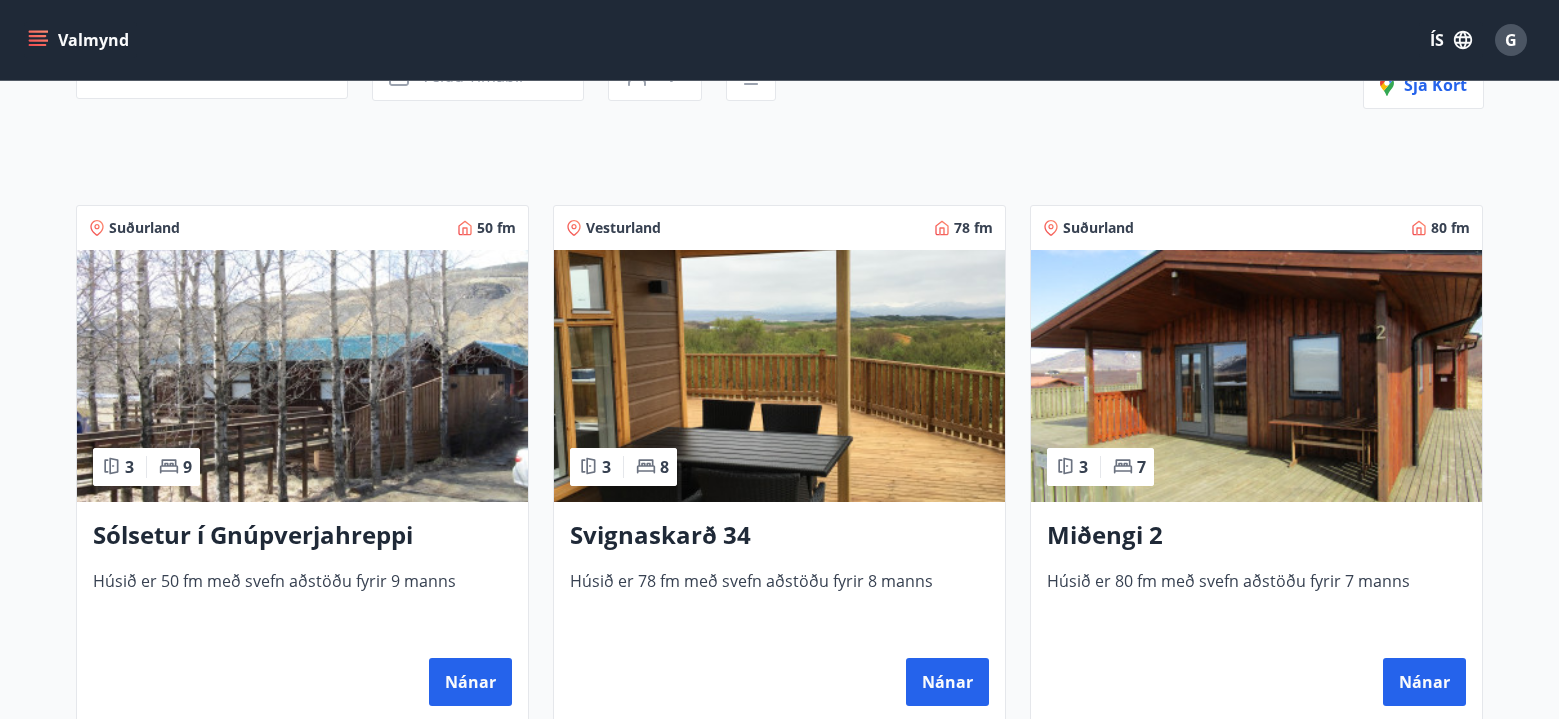 scroll, scrollTop: 300, scrollLeft: 0, axis: vertical 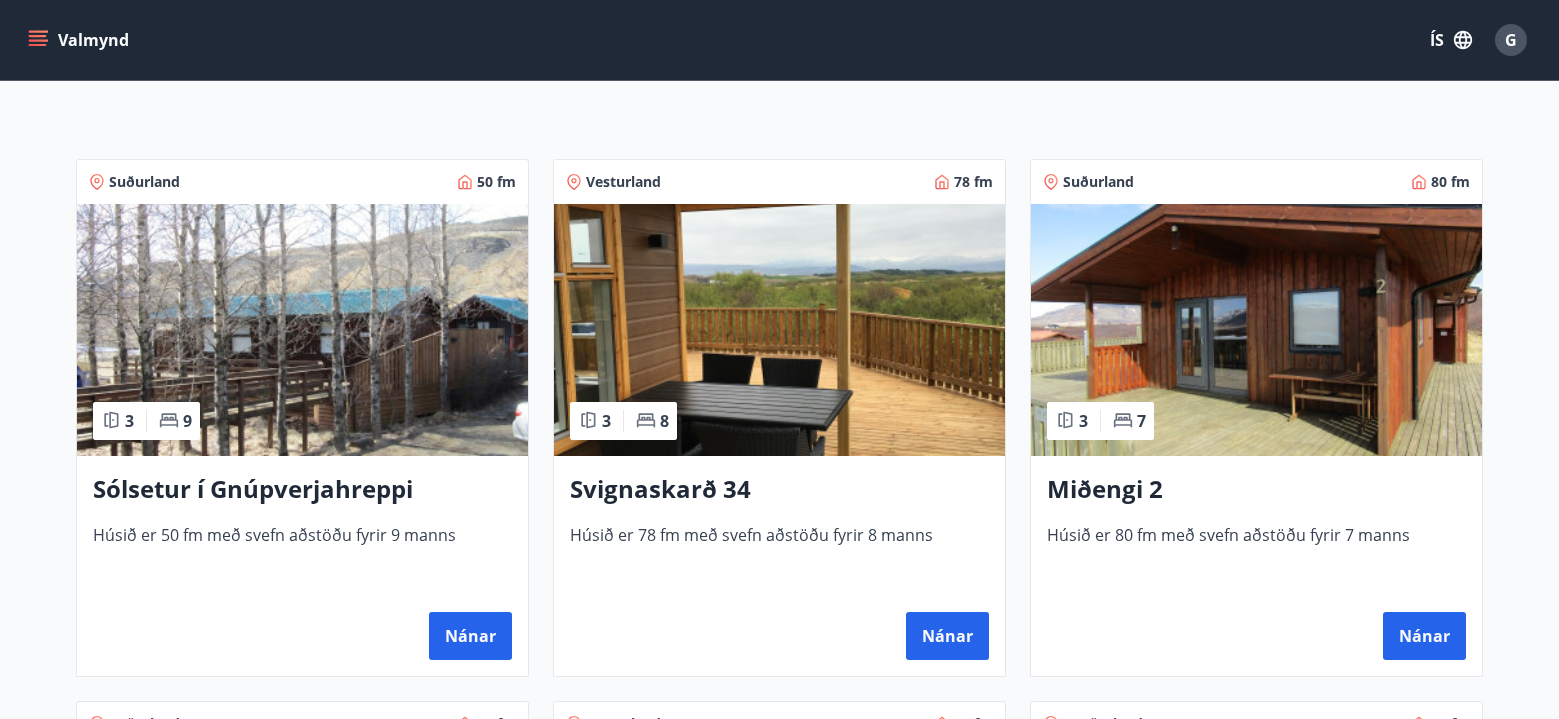click at bounding box center (302, 330) 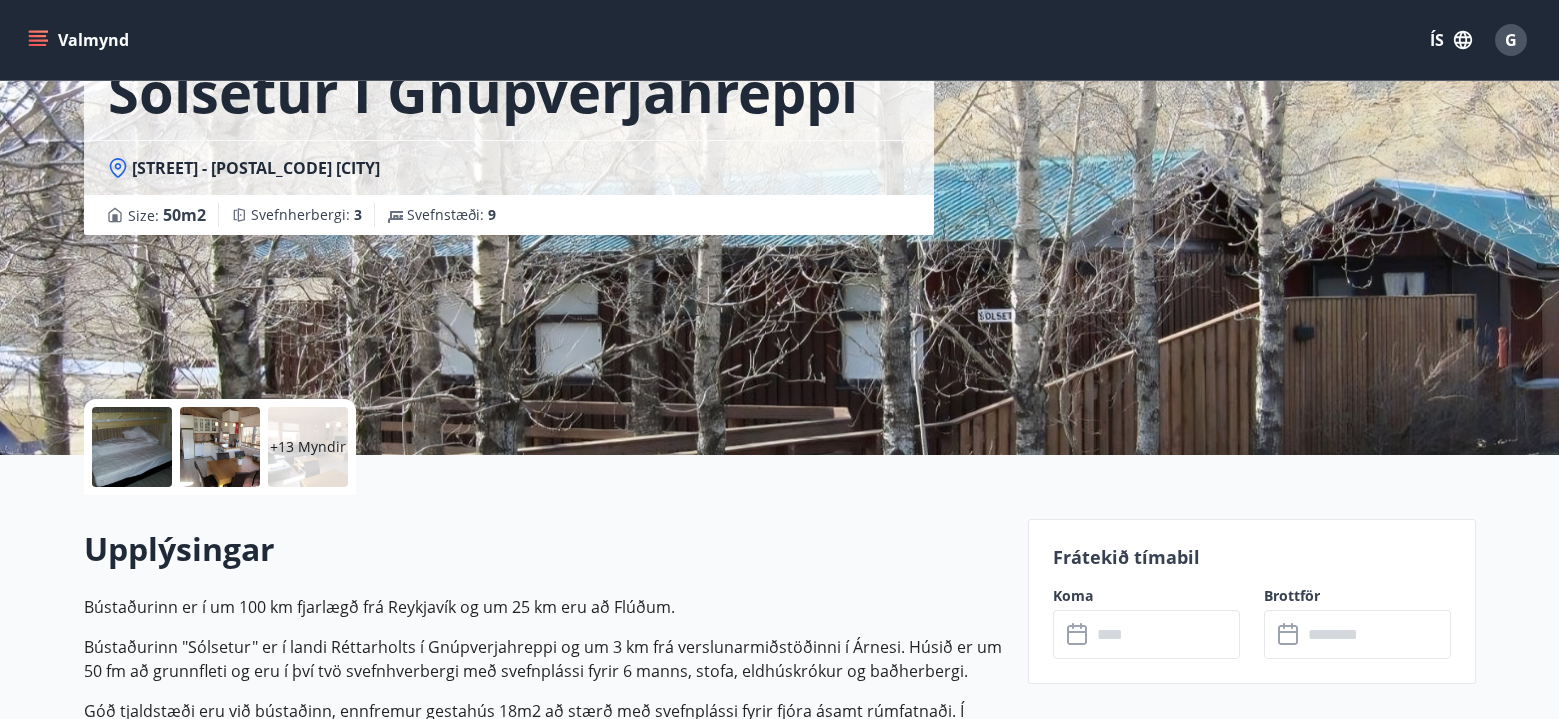 scroll, scrollTop: 500, scrollLeft: 0, axis: vertical 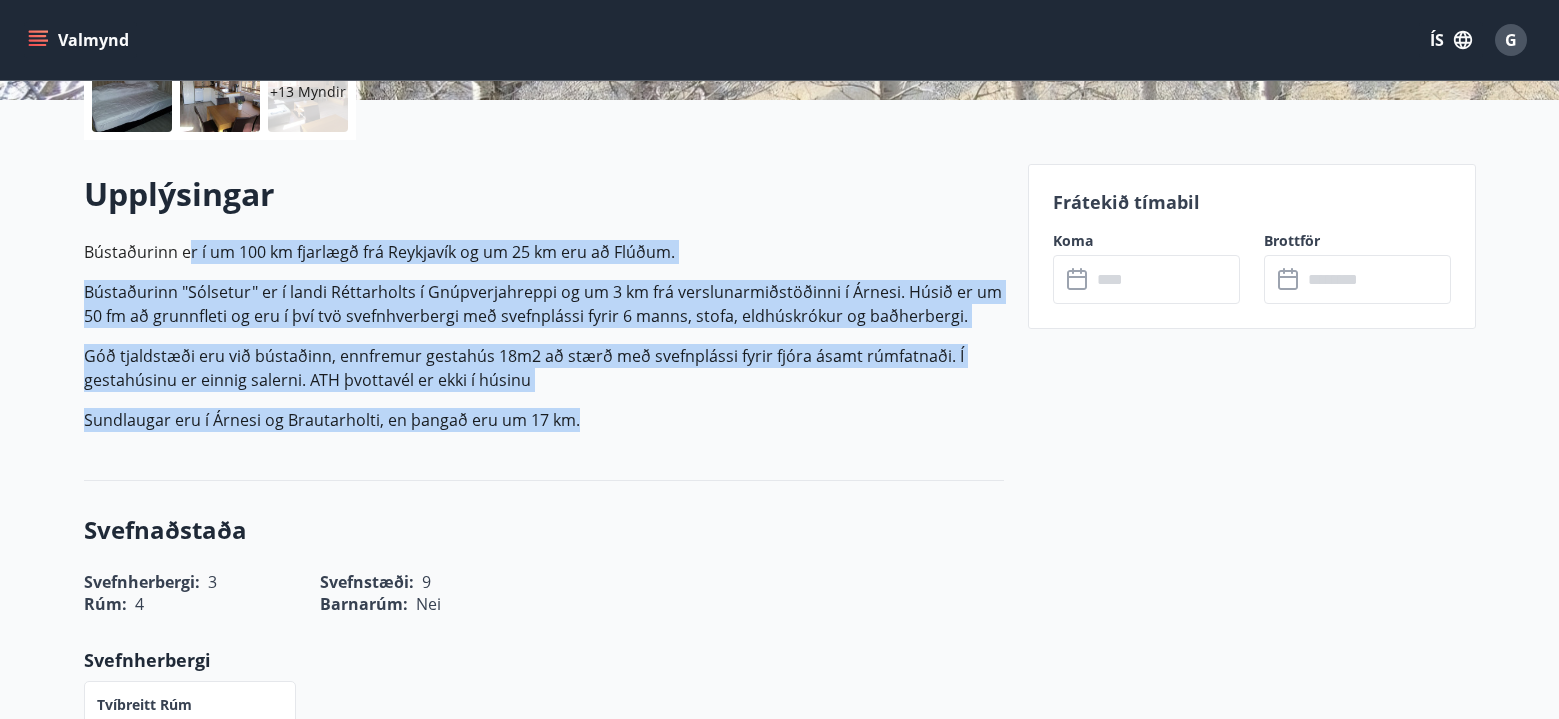 drag, startPoint x: 187, startPoint y: 260, endPoint x: 589, endPoint y: 427, distance: 435.30792 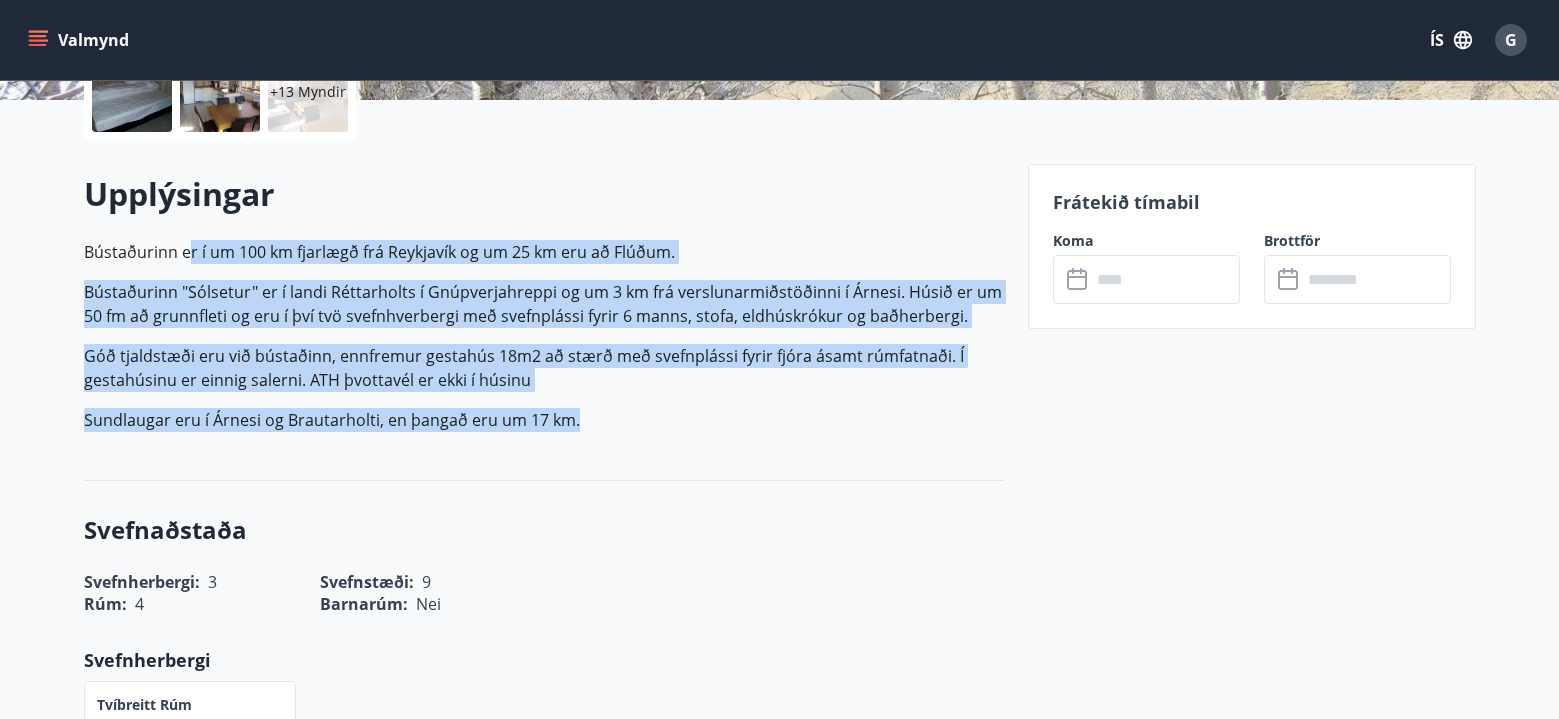 click on "Bústaðurinn er í um 100 km fjarlægð frá [CITY] og um 25 km eru að [CITY].
Bústaðurinn "Sólsetur" er í landi Réttarholts í Gnúpverjahreppi og um 3 km frá verslunarmiðstöðinni í Árnesi. Húsið er um 50 fm að grunnfleti og eru í því tvö svefnhverbergi með svefnplássi fyrir 6 manns, stofa, eldhúskrókur og baðherbergi.
Góð tjaldstæði eru við bústaðinn, ennfremur gestahús 18m2 að stærð með svefnplássi fyrir fjóra ásamt rúmfatnaði. Í gestahúsinu er einnig salerni. ATH þvottavél er ekki í húsinu
Sundlaugar eru í Árnesi og Brautarholti, en þangað eru um 17 km." at bounding box center (544, 336) 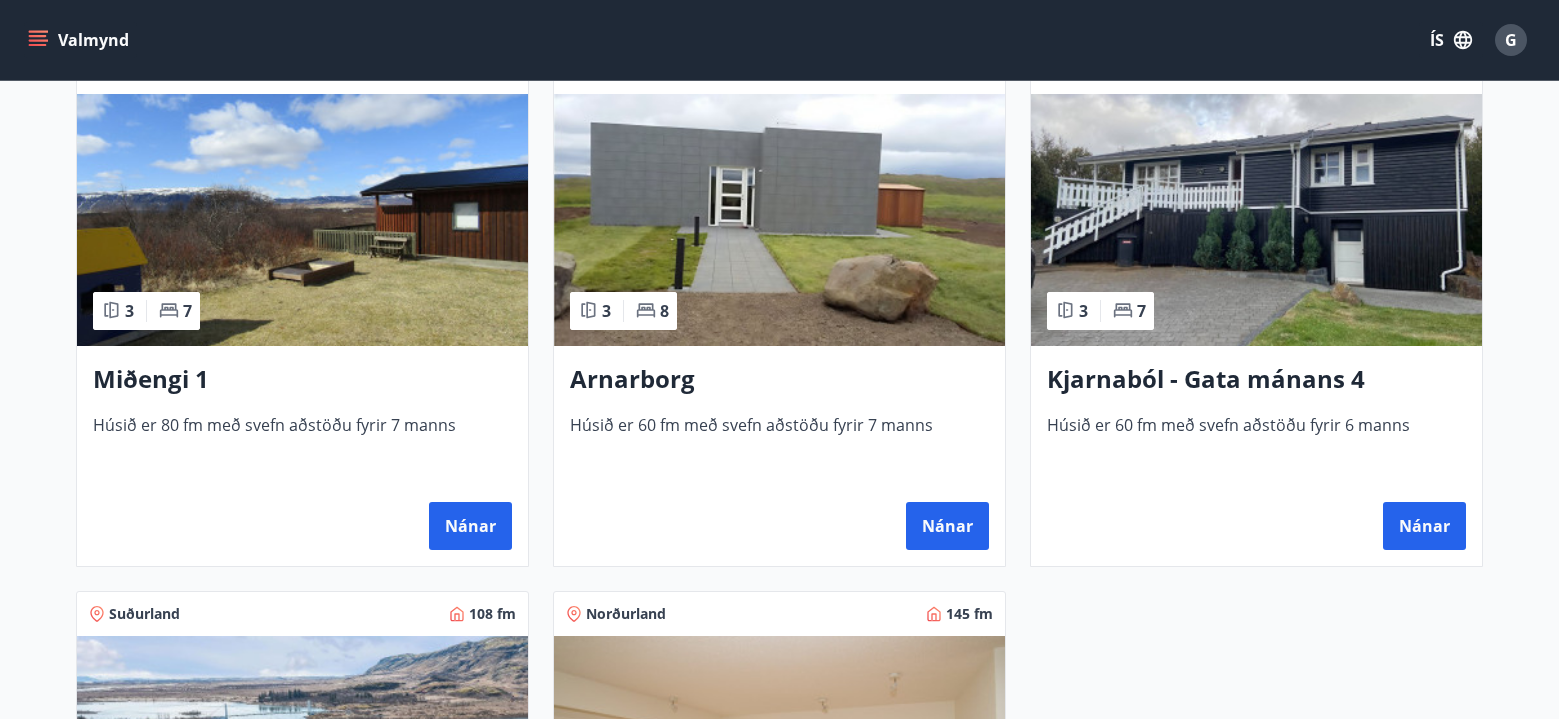scroll, scrollTop: 1000, scrollLeft: 0, axis: vertical 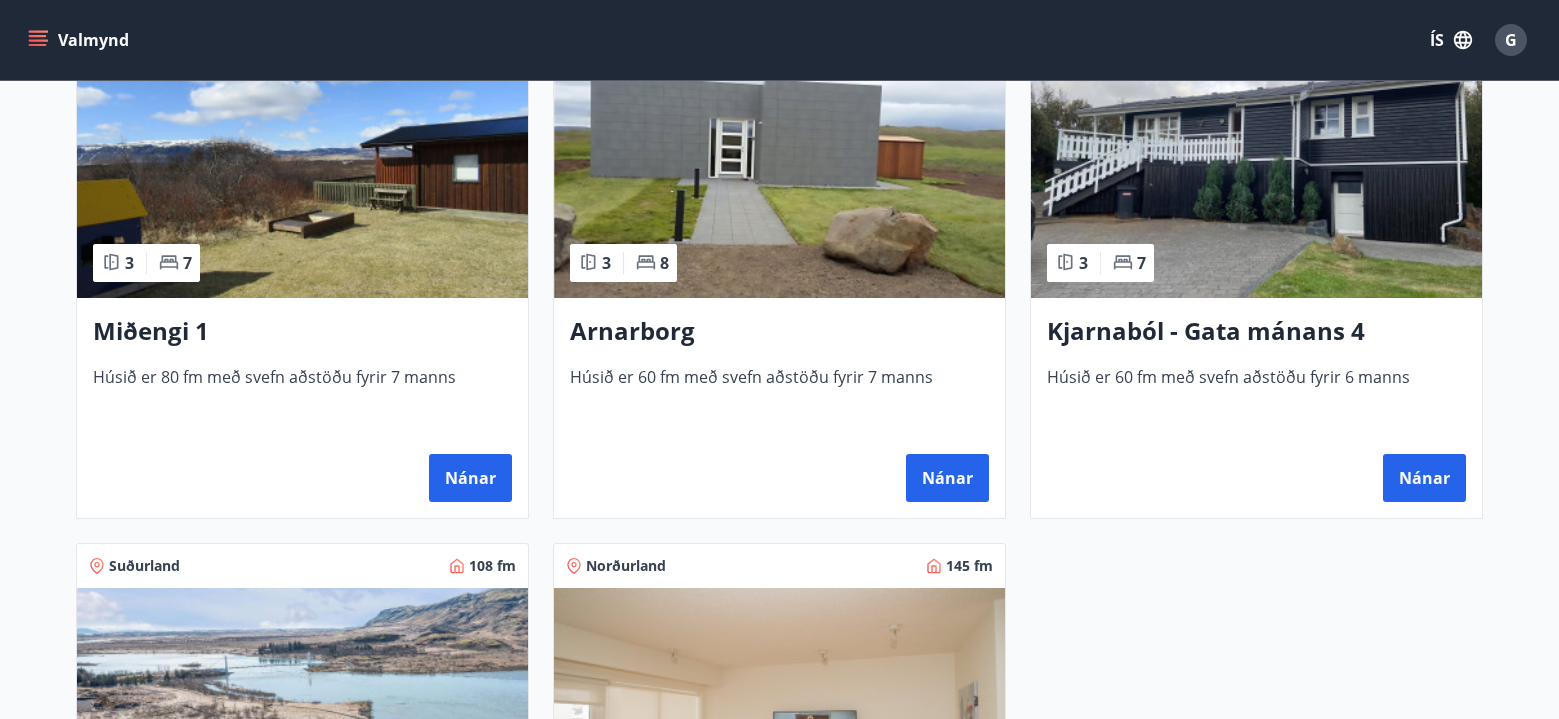 click at bounding box center (1256, 172) 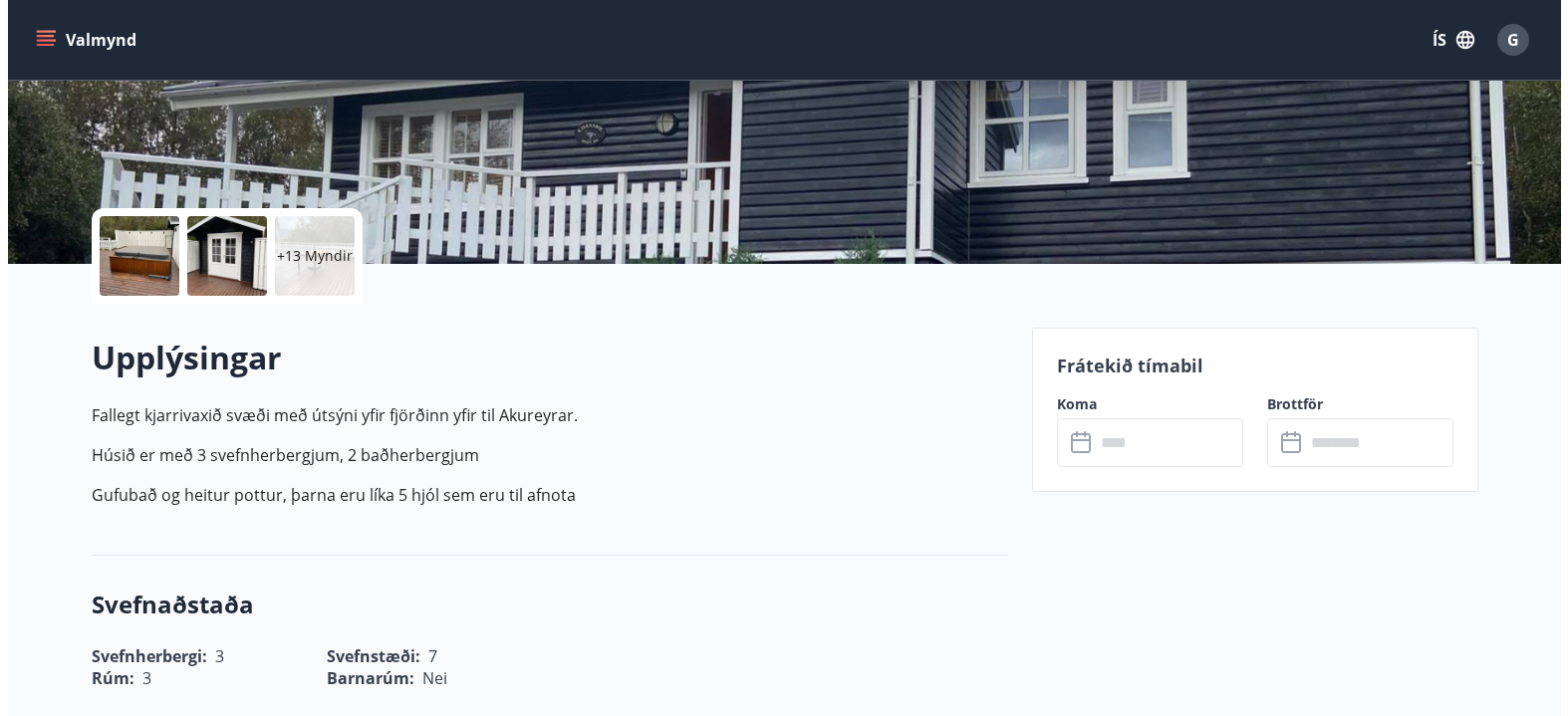 scroll, scrollTop: 299, scrollLeft: 0, axis: vertical 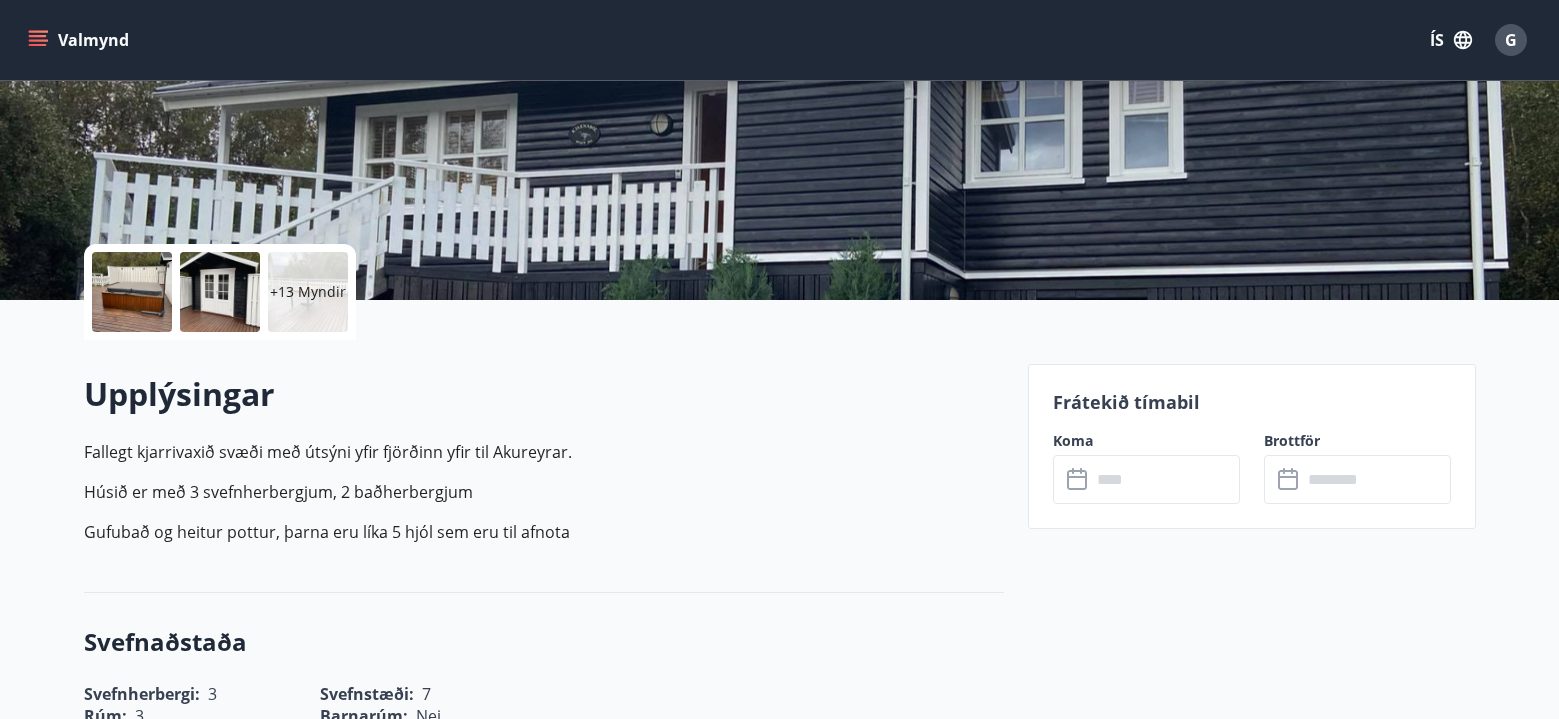 click on "+13 Myndir" at bounding box center [308, 292] 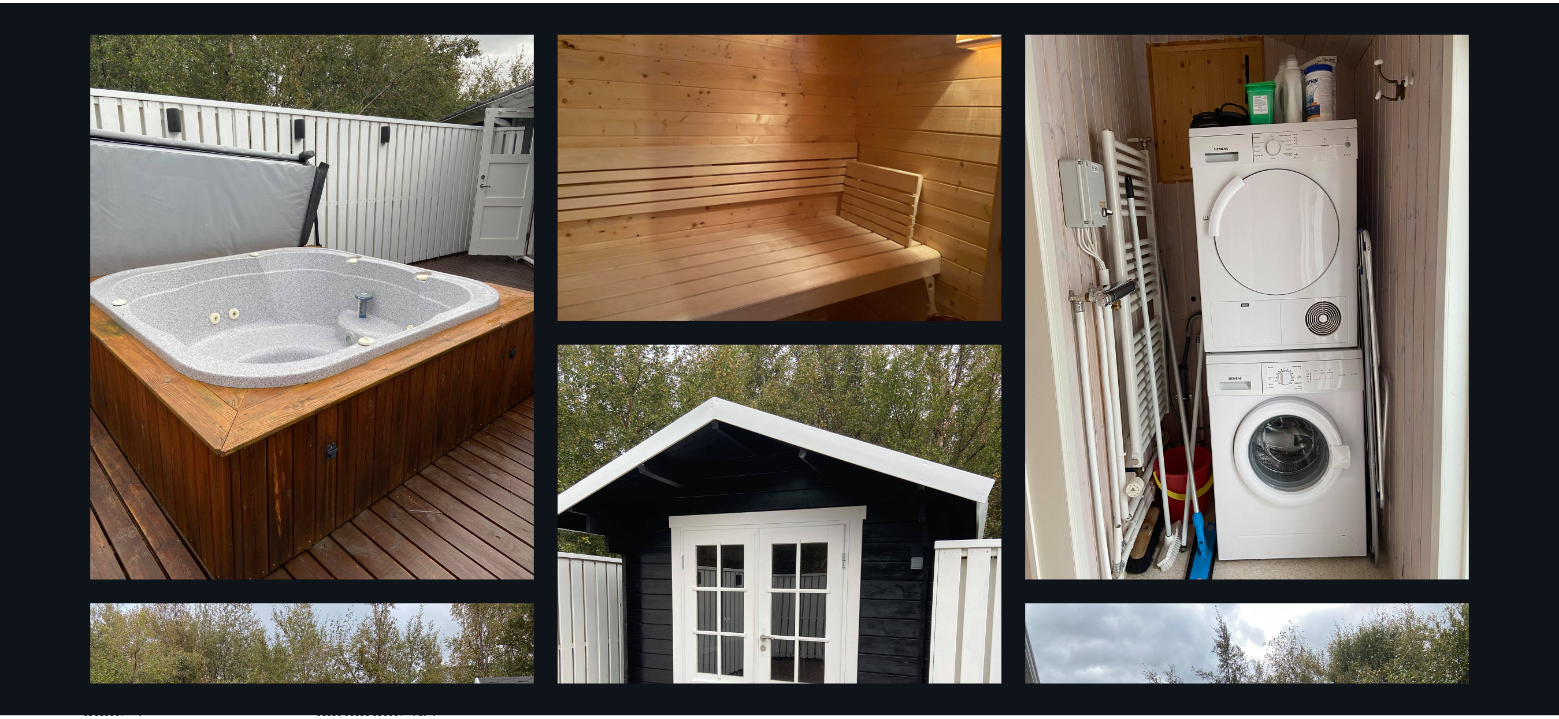 scroll, scrollTop: 0, scrollLeft: 0, axis: both 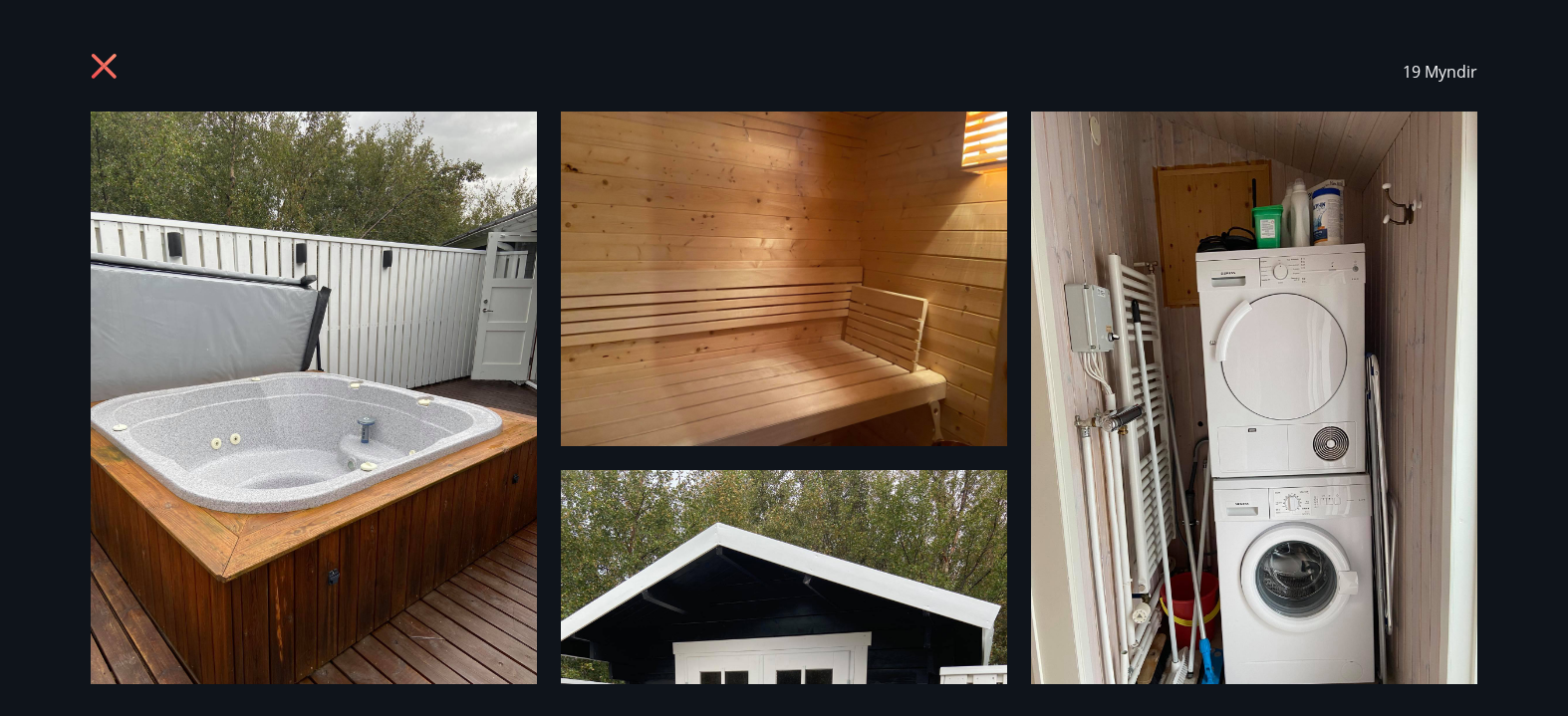 click on "19   Myndir" at bounding box center (784, 72) 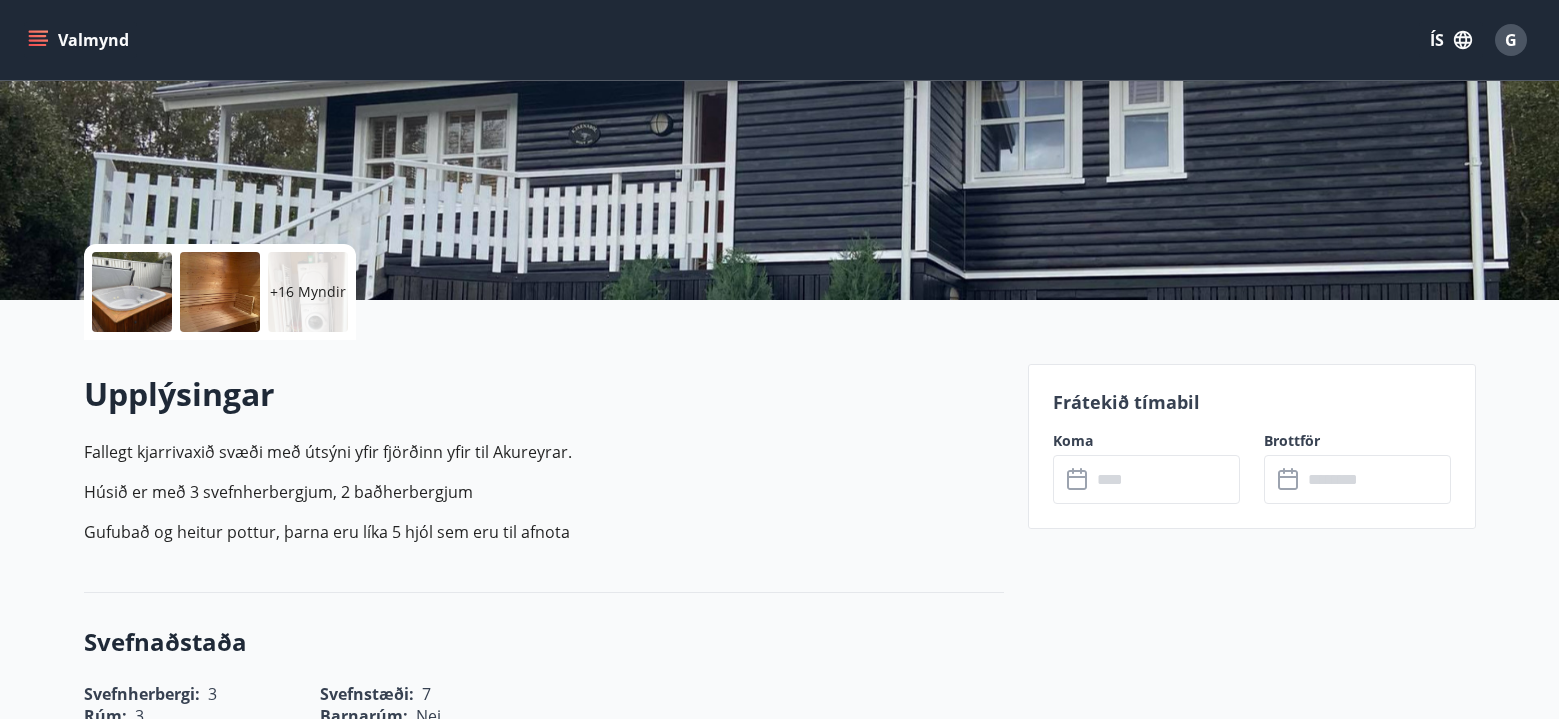 scroll, scrollTop: 400, scrollLeft: 0, axis: vertical 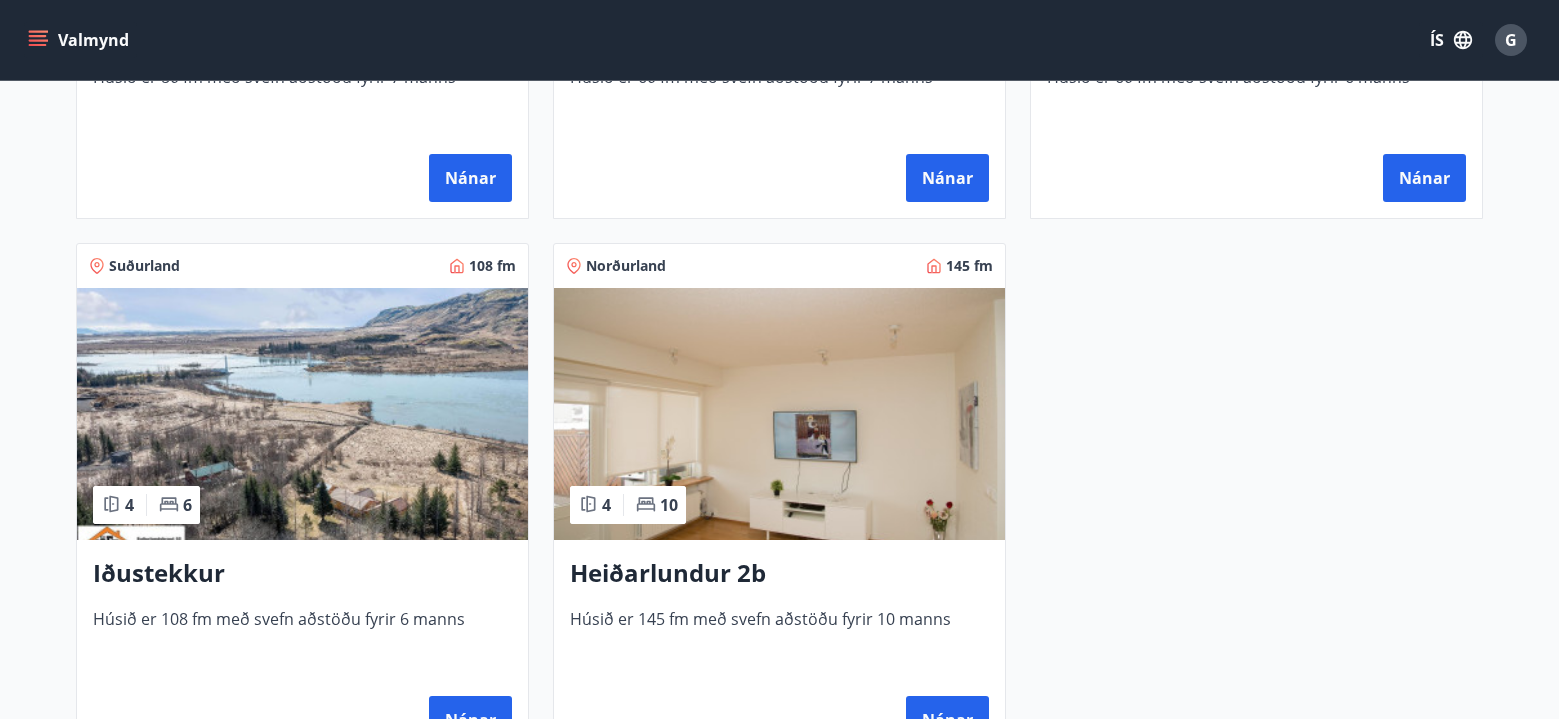 click at bounding box center [302, 414] 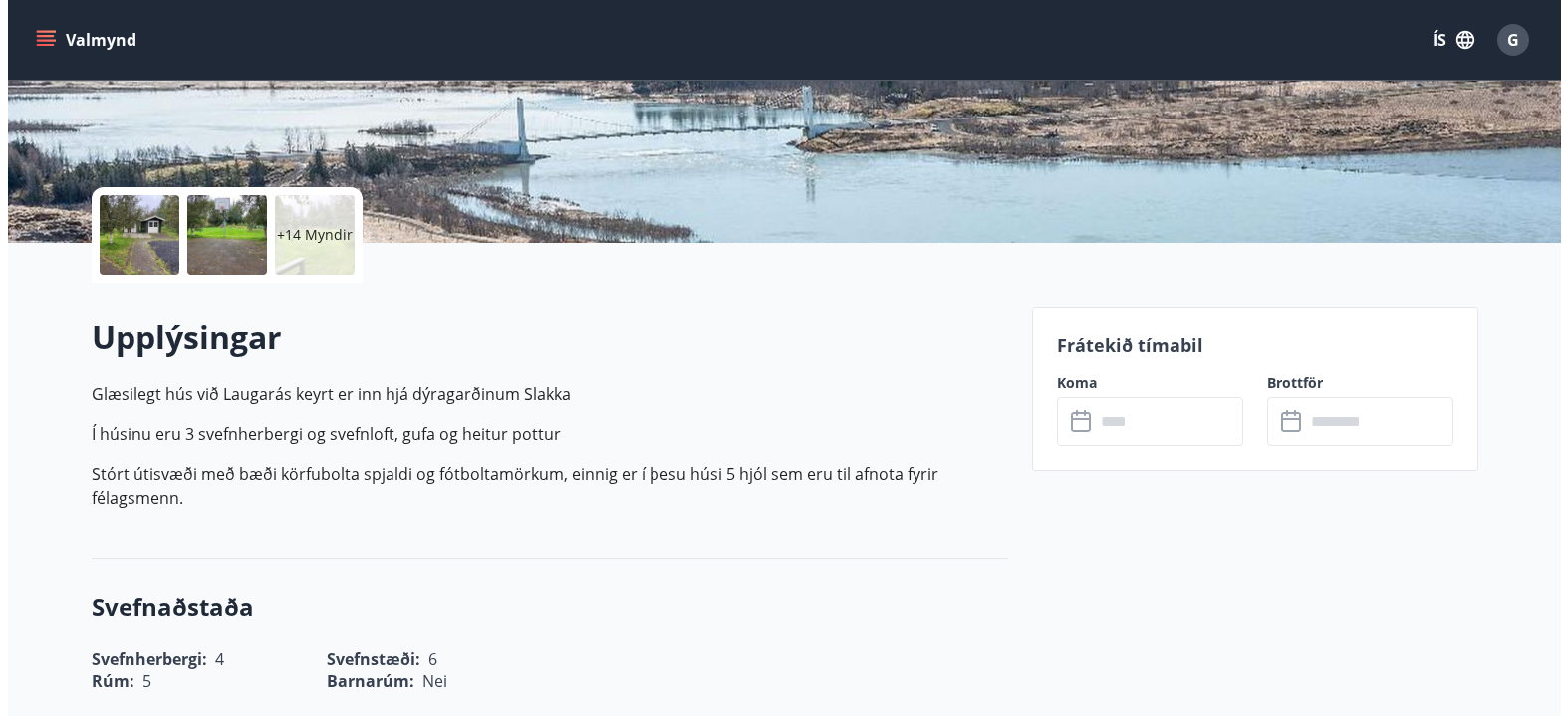 scroll, scrollTop: 398, scrollLeft: 0, axis: vertical 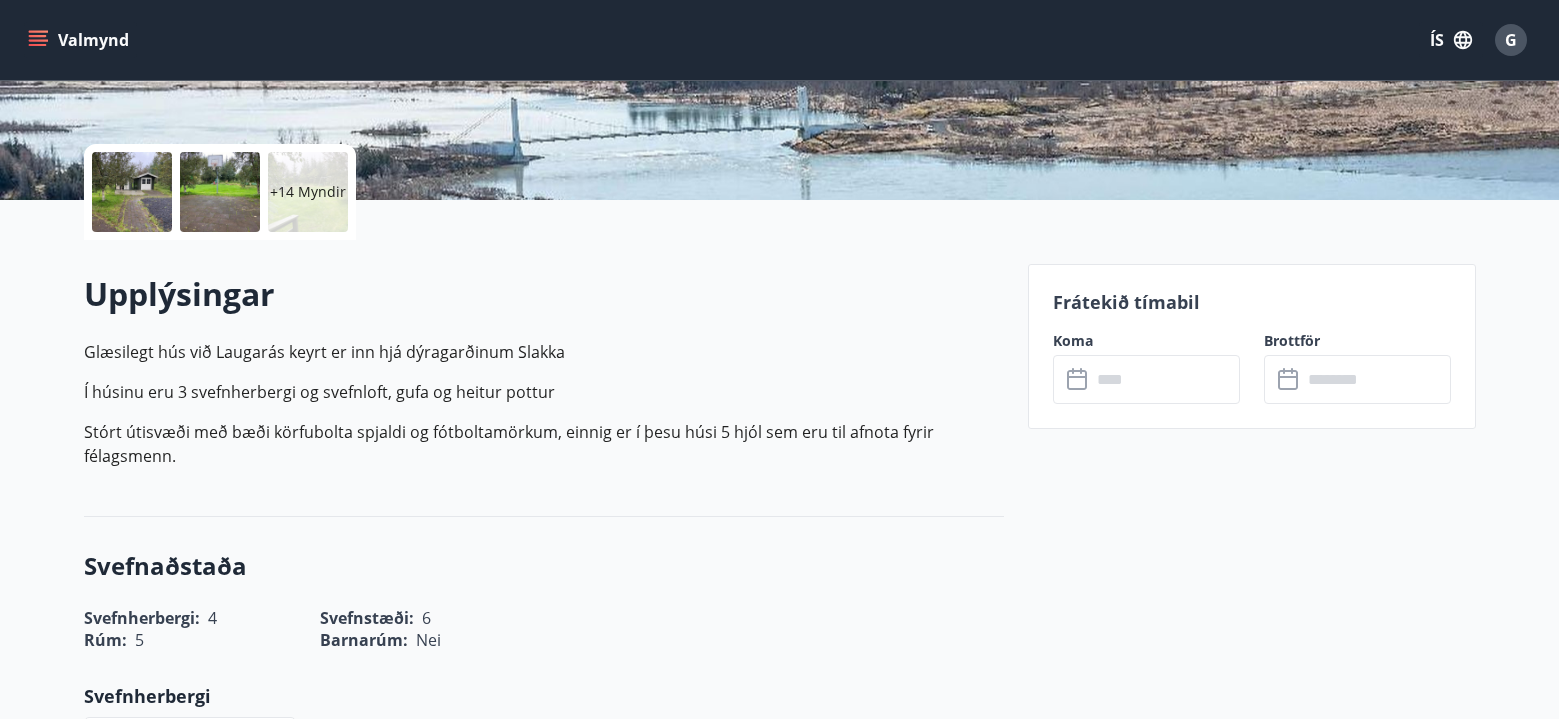 click on "+14 Myndir" at bounding box center (308, 192) 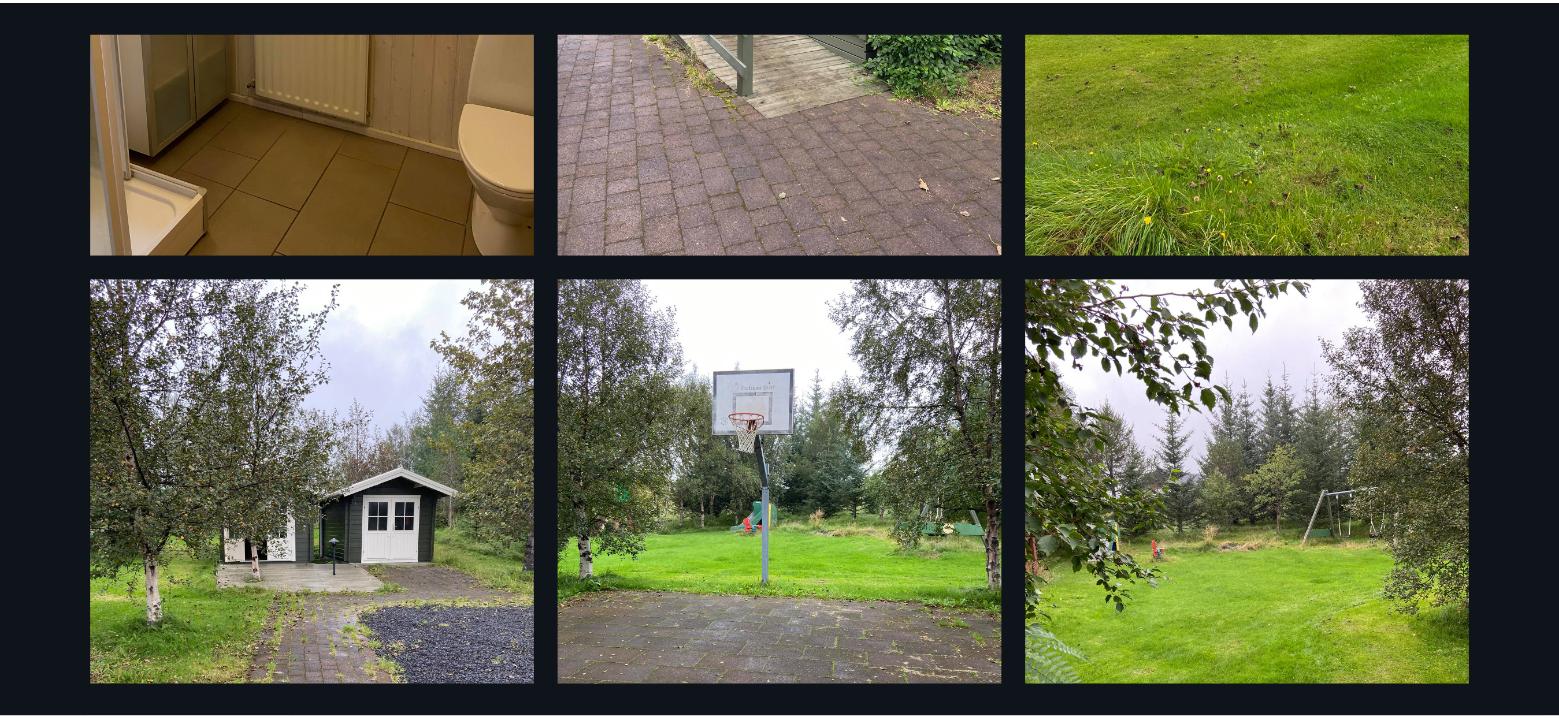 scroll, scrollTop: 0, scrollLeft: 0, axis: both 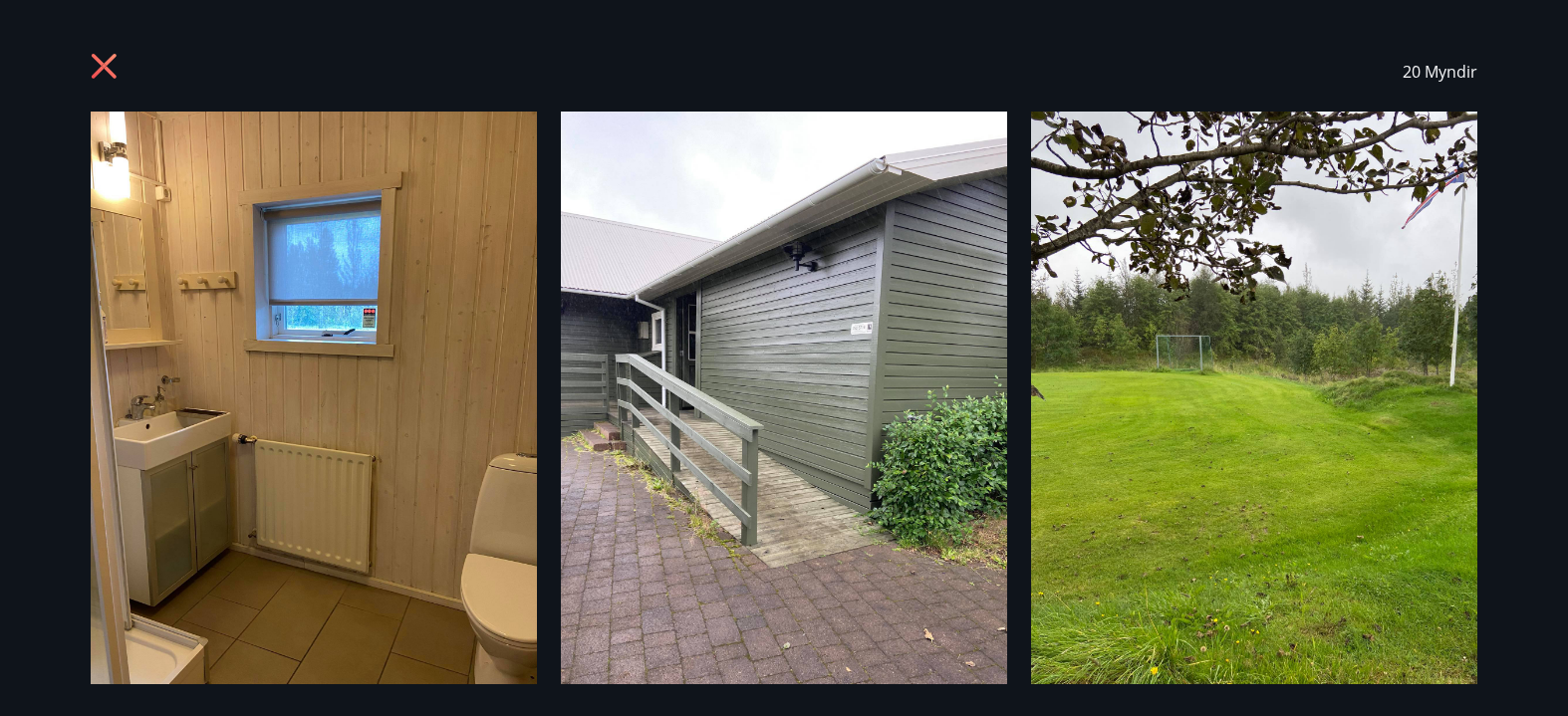 click 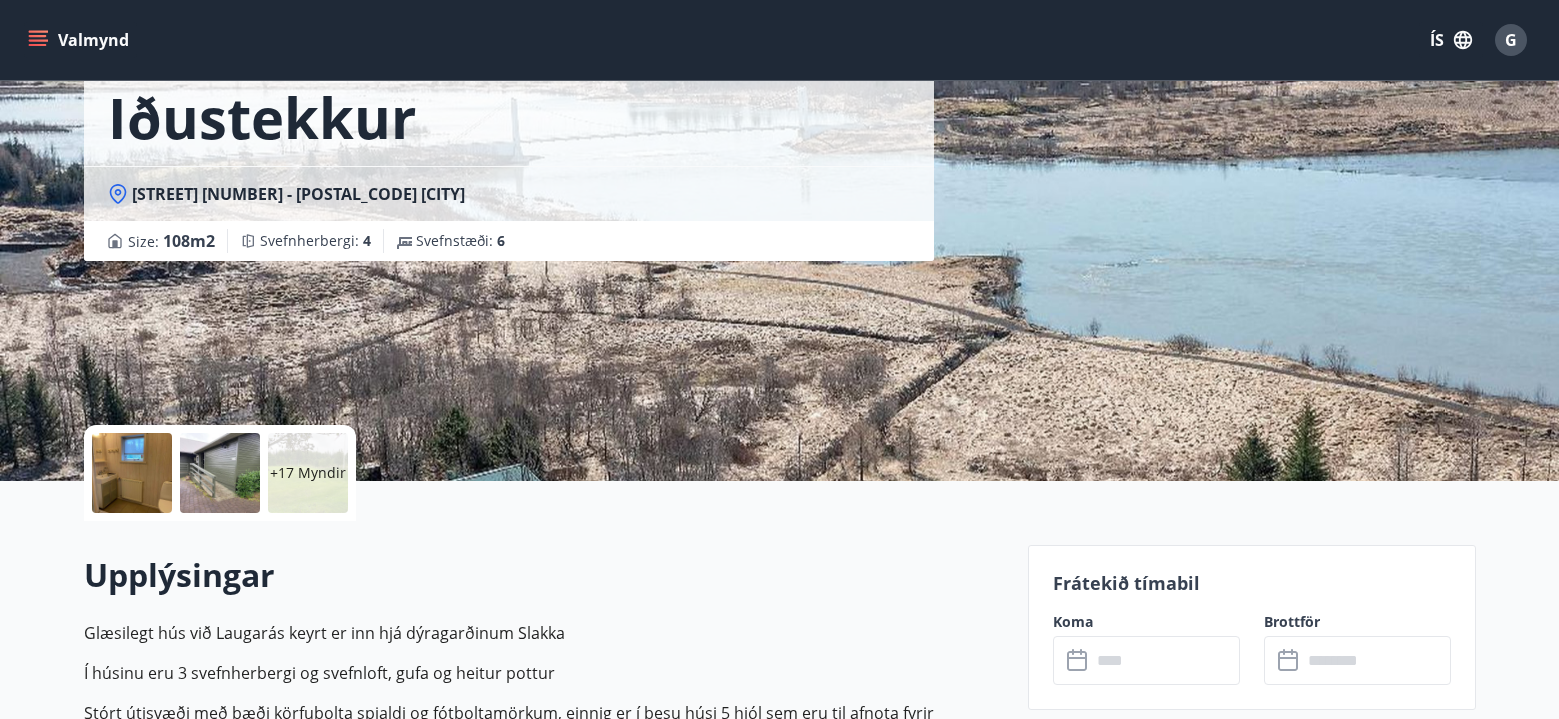 scroll, scrollTop: 500, scrollLeft: 0, axis: vertical 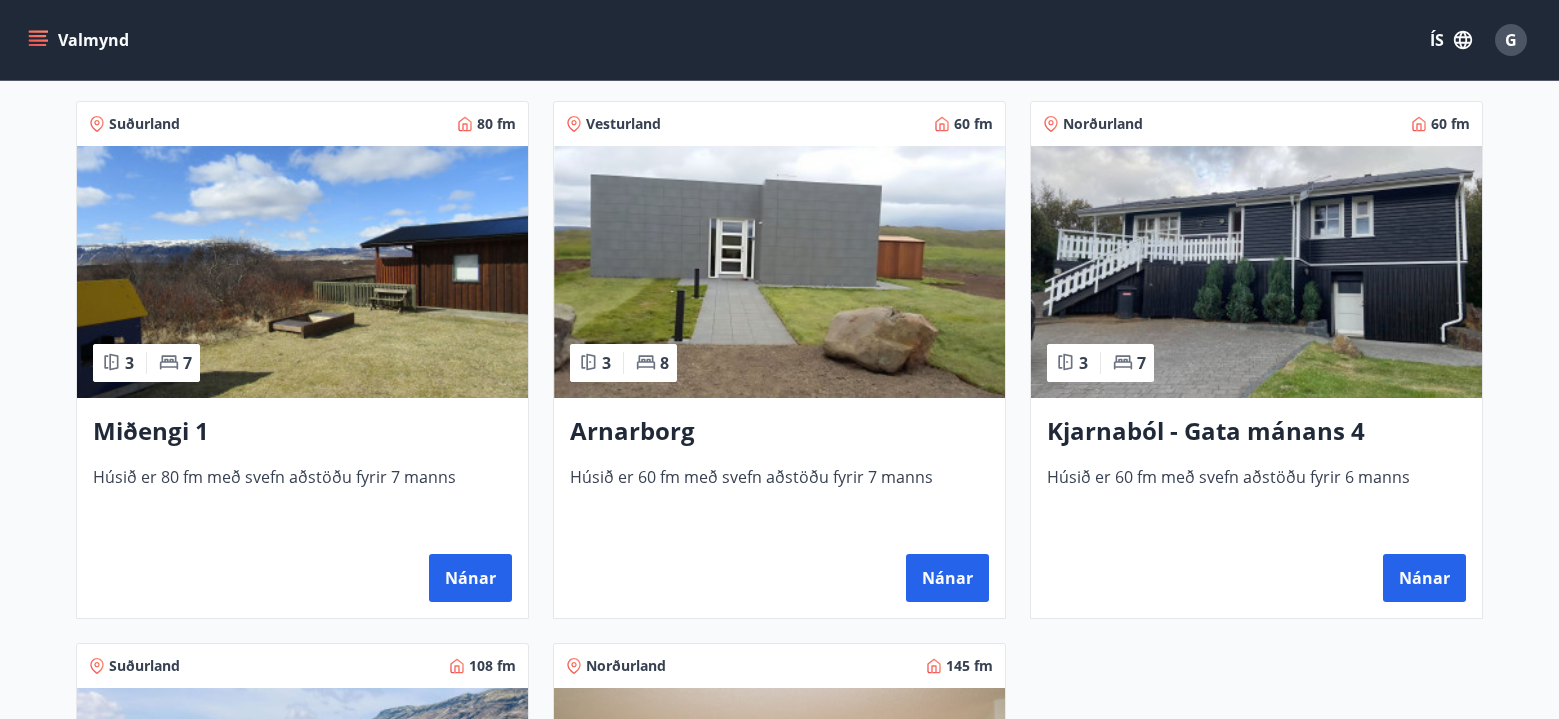 click at bounding box center (1256, 272) 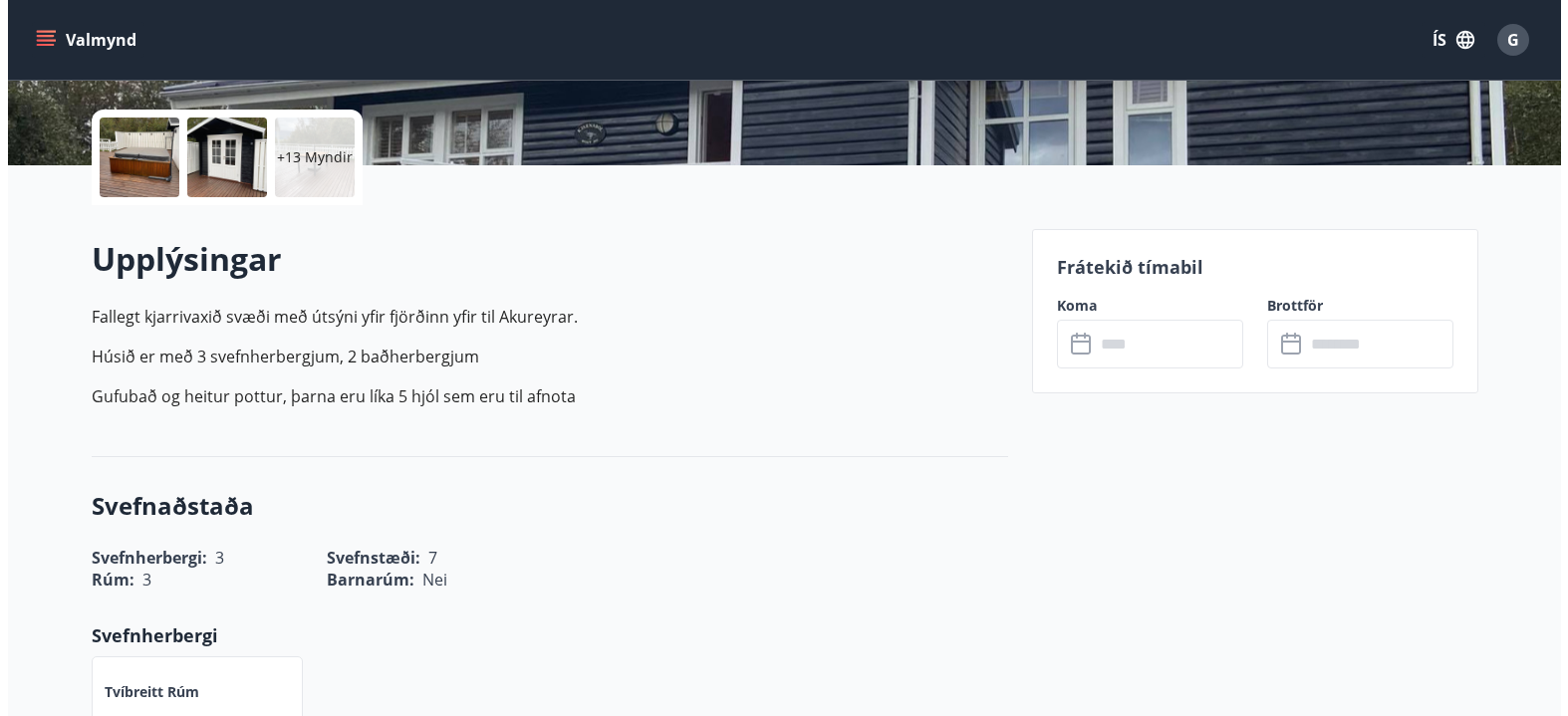 scroll, scrollTop: 398, scrollLeft: 0, axis: vertical 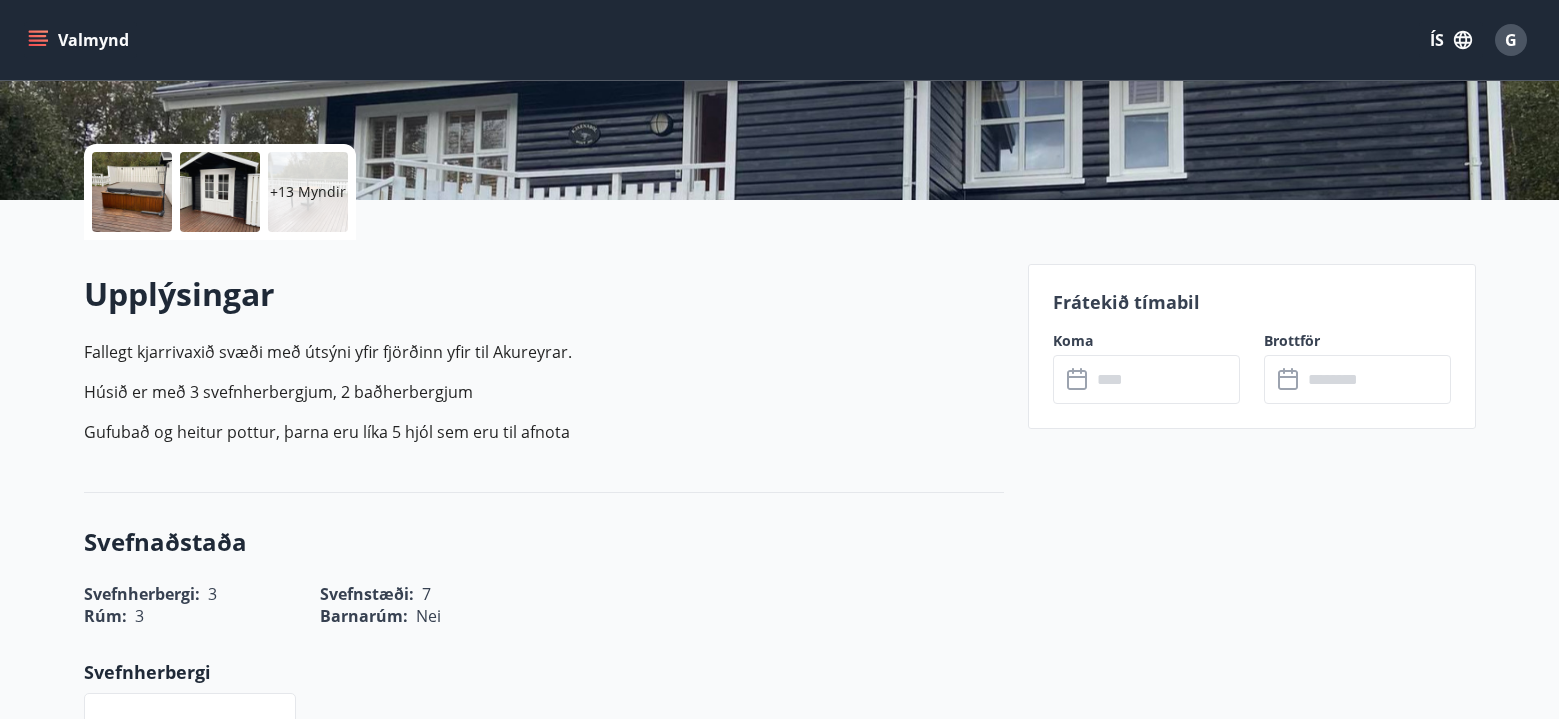 click on "+13 Myndir" at bounding box center (308, 192) 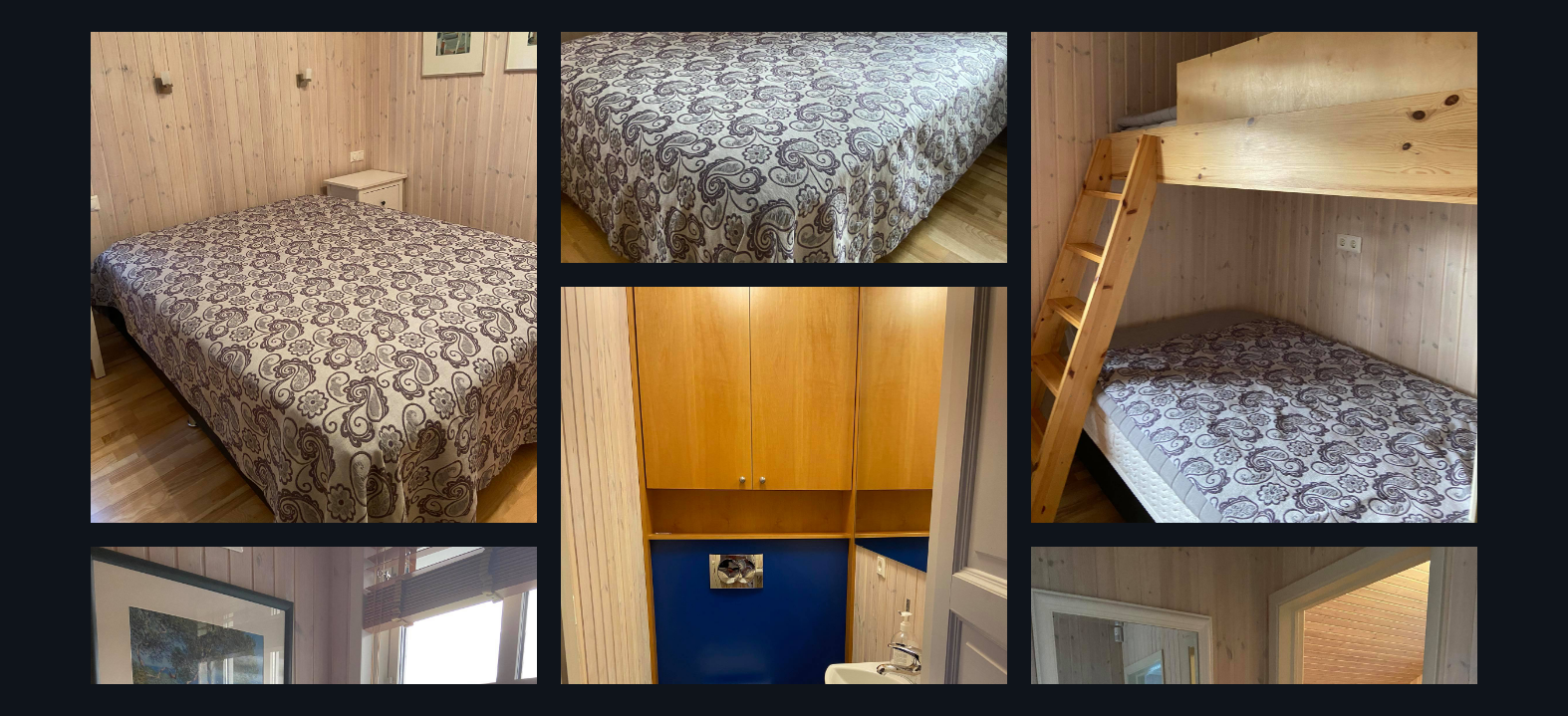 scroll, scrollTop: 2643, scrollLeft: 0, axis: vertical 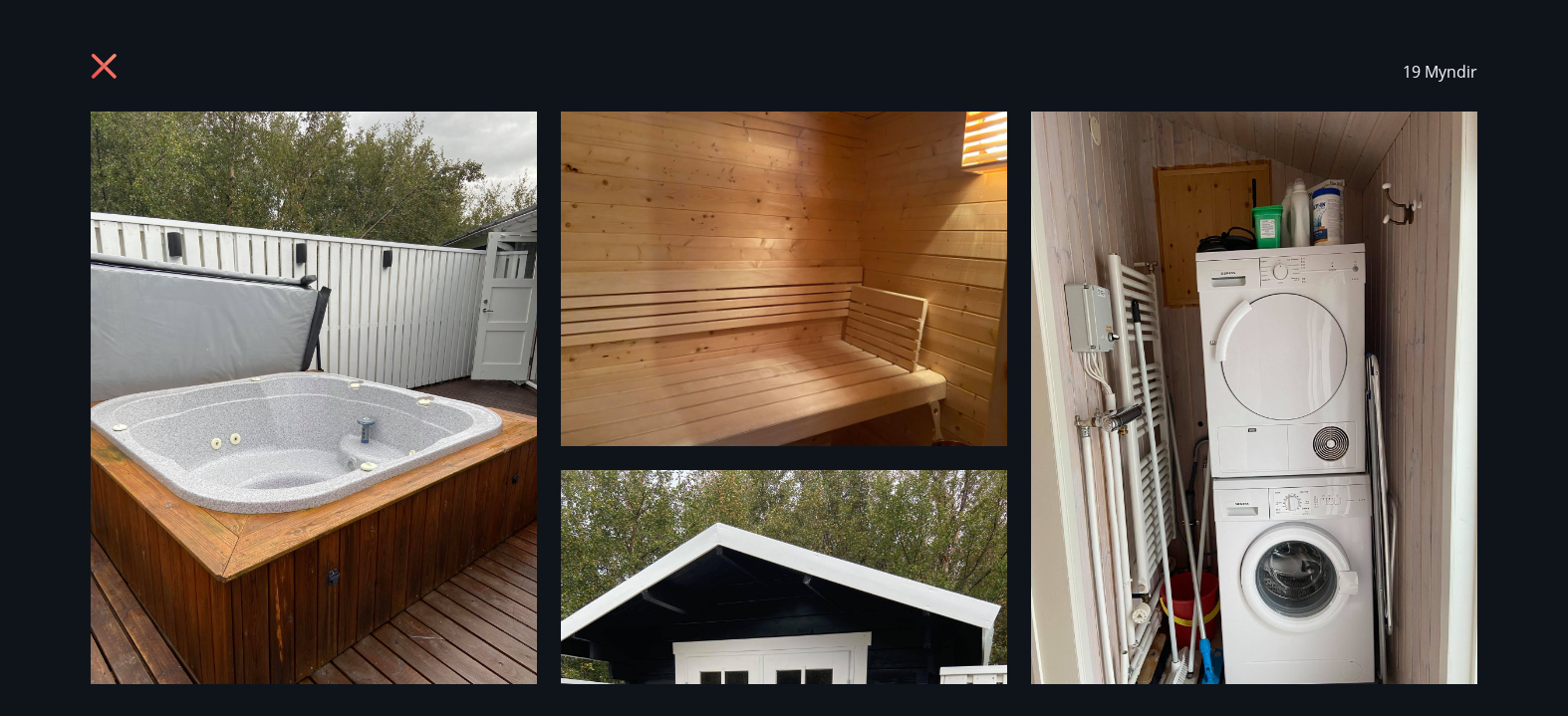 click 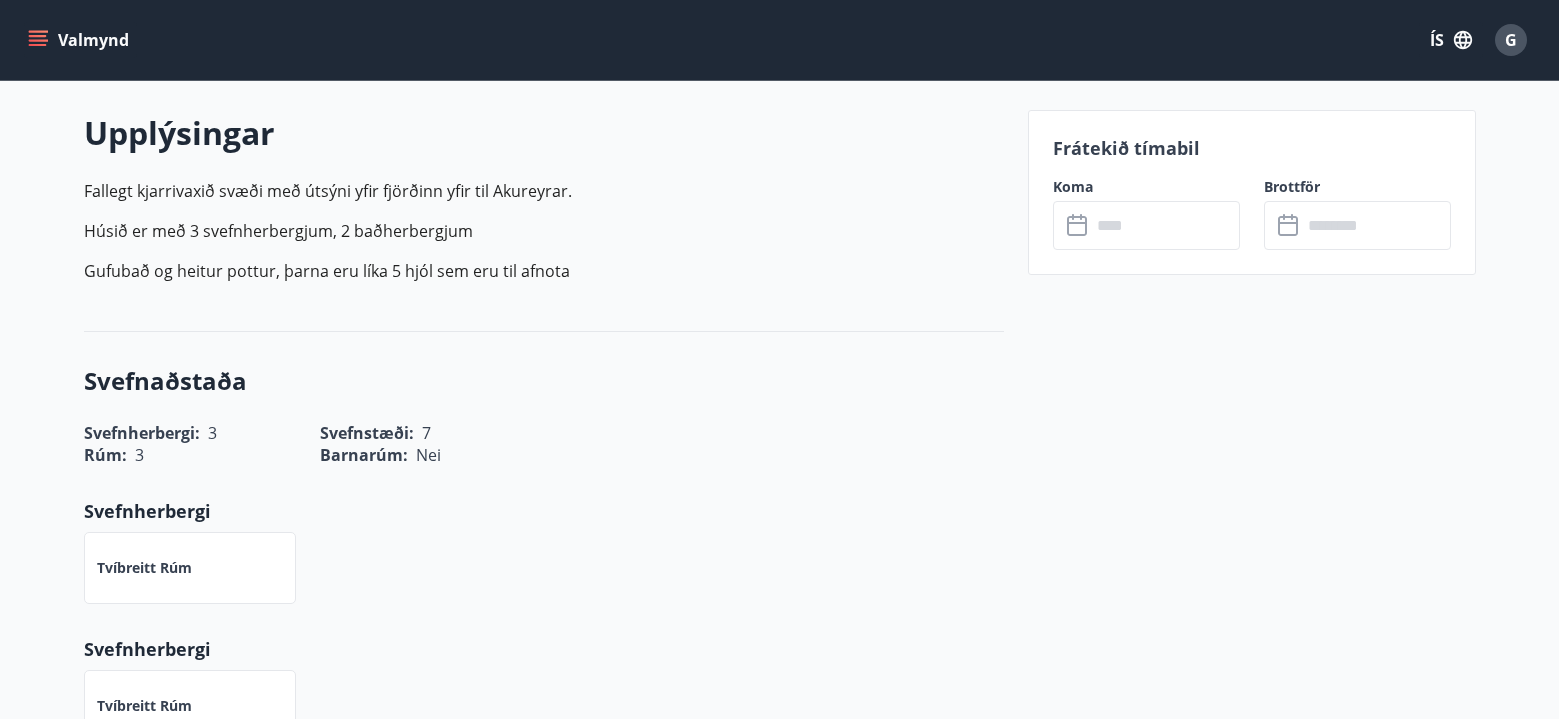 scroll, scrollTop: 800, scrollLeft: 0, axis: vertical 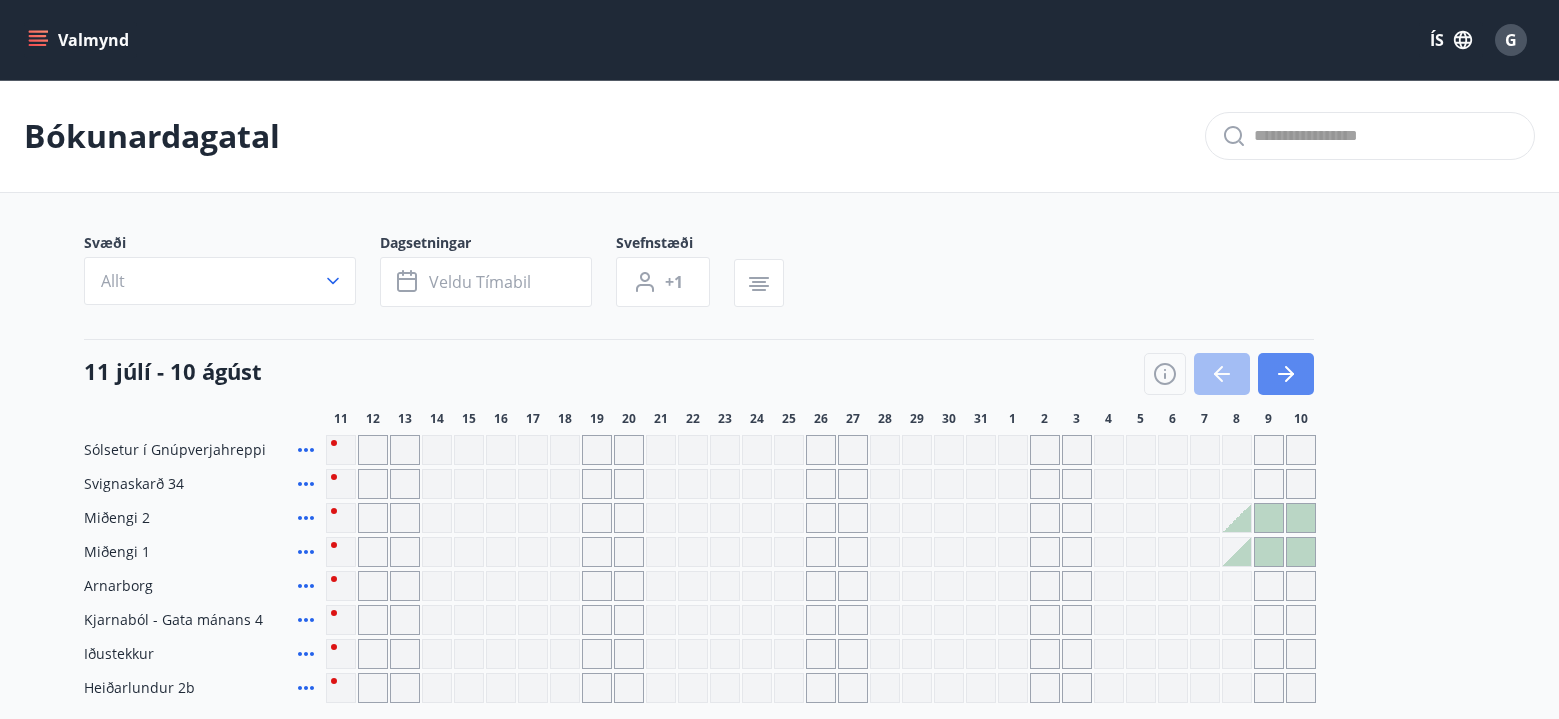click at bounding box center (1286, 374) 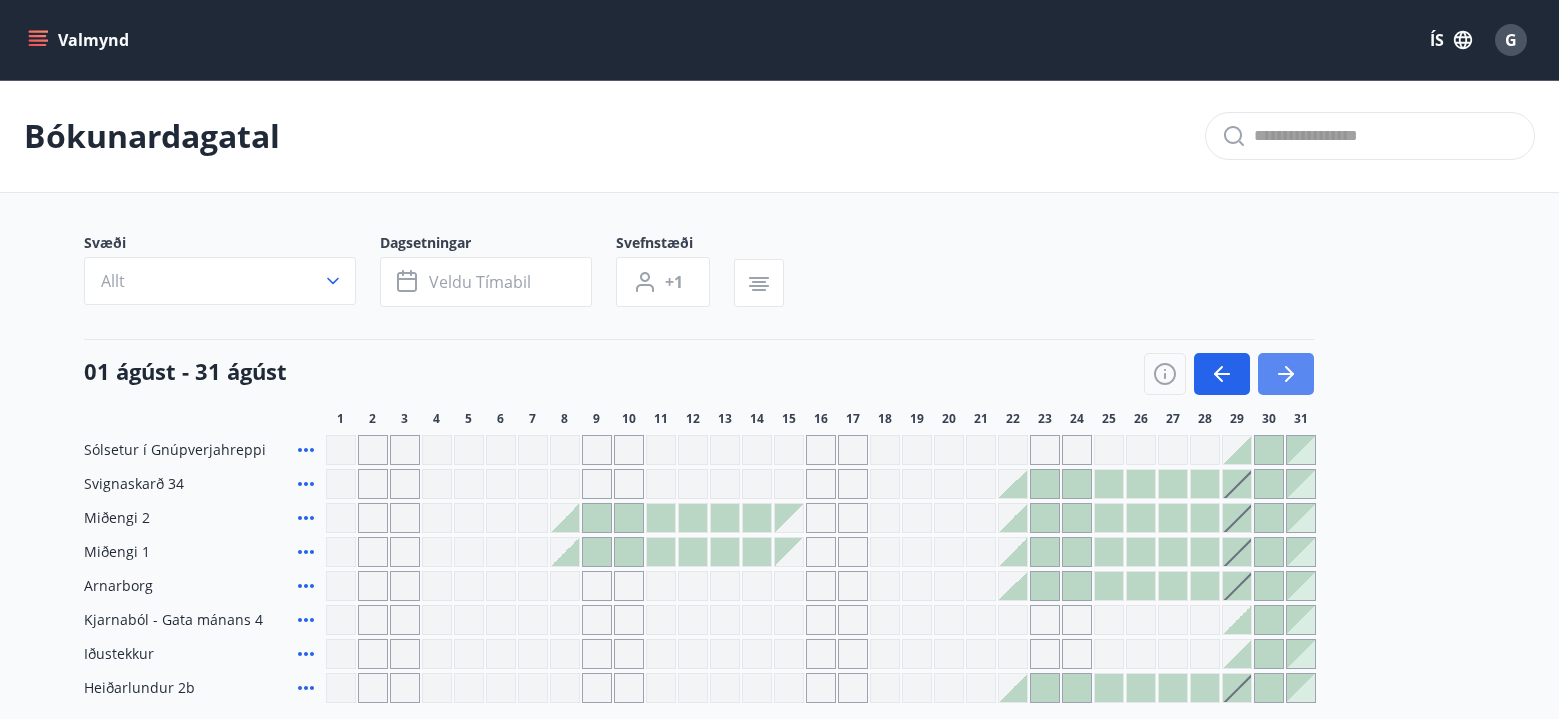click at bounding box center (1286, 374) 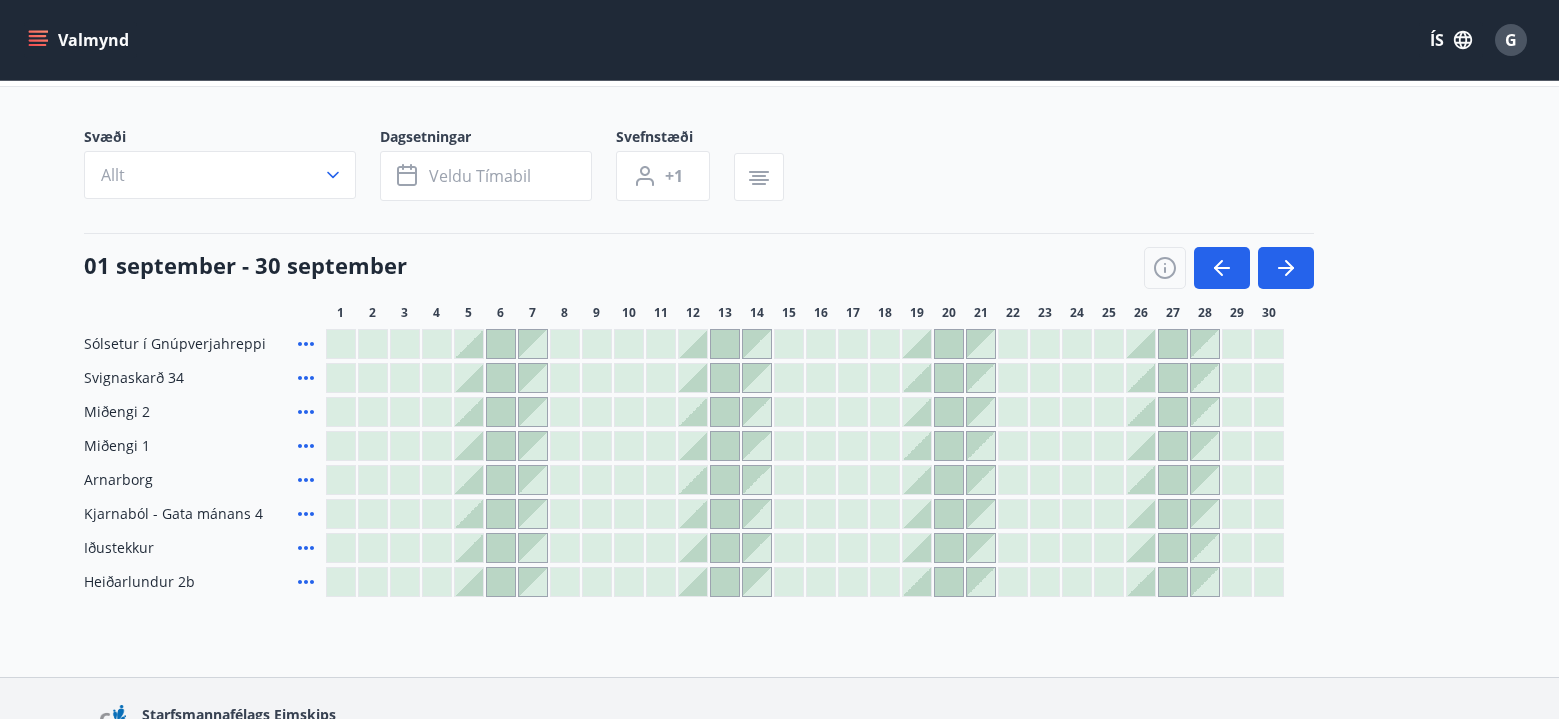 scroll, scrollTop: 200, scrollLeft: 0, axis: vertical 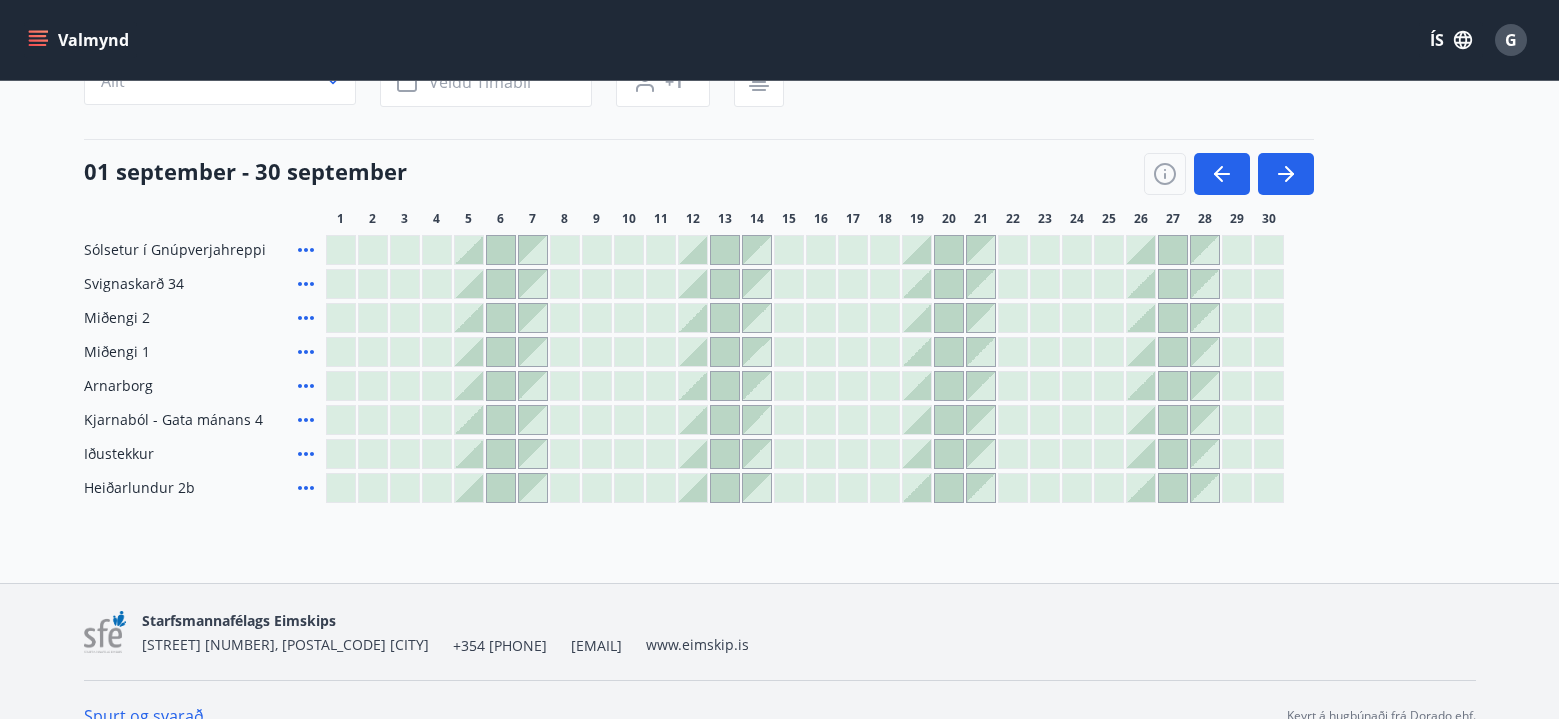 click at bounding box center [469, 420] 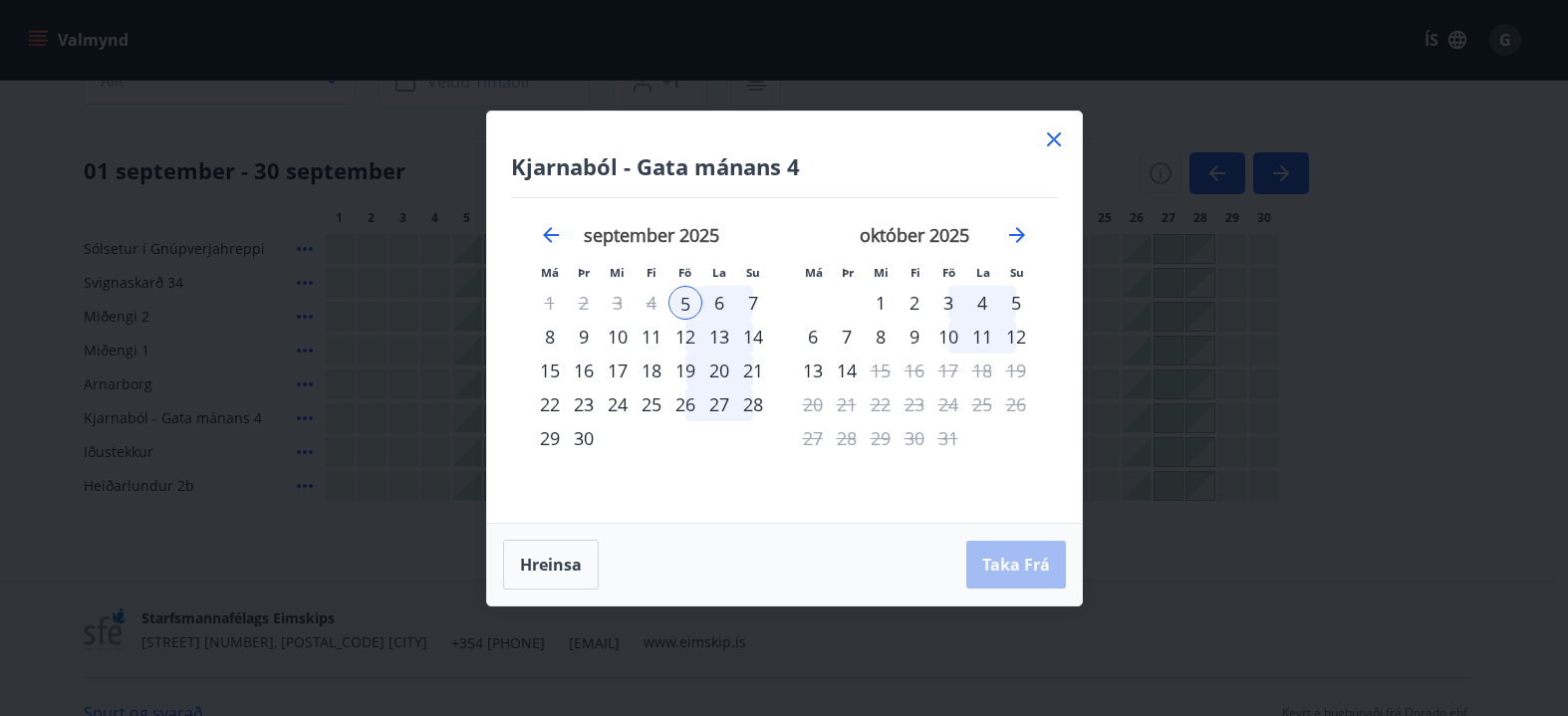 click on "7" at bounding box center [753, 303] 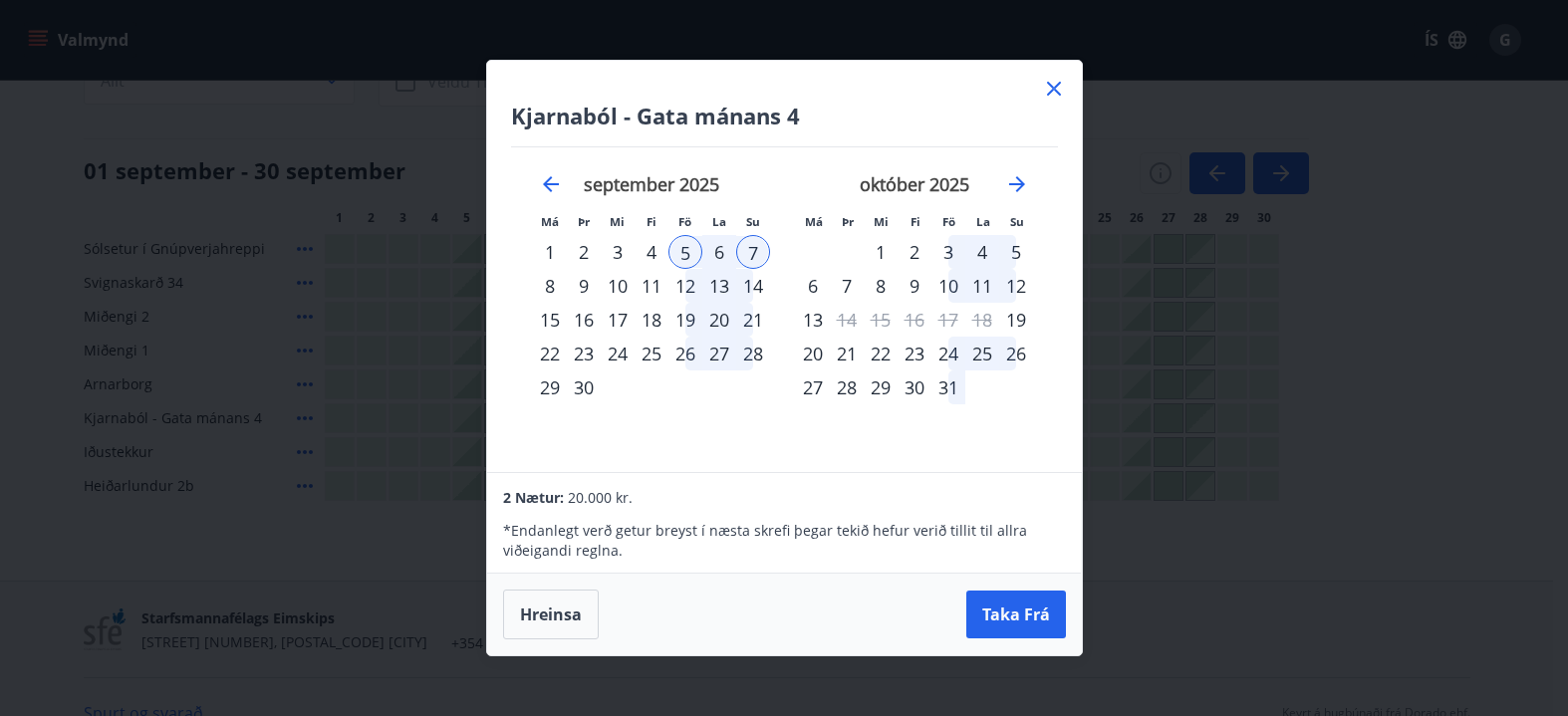 click 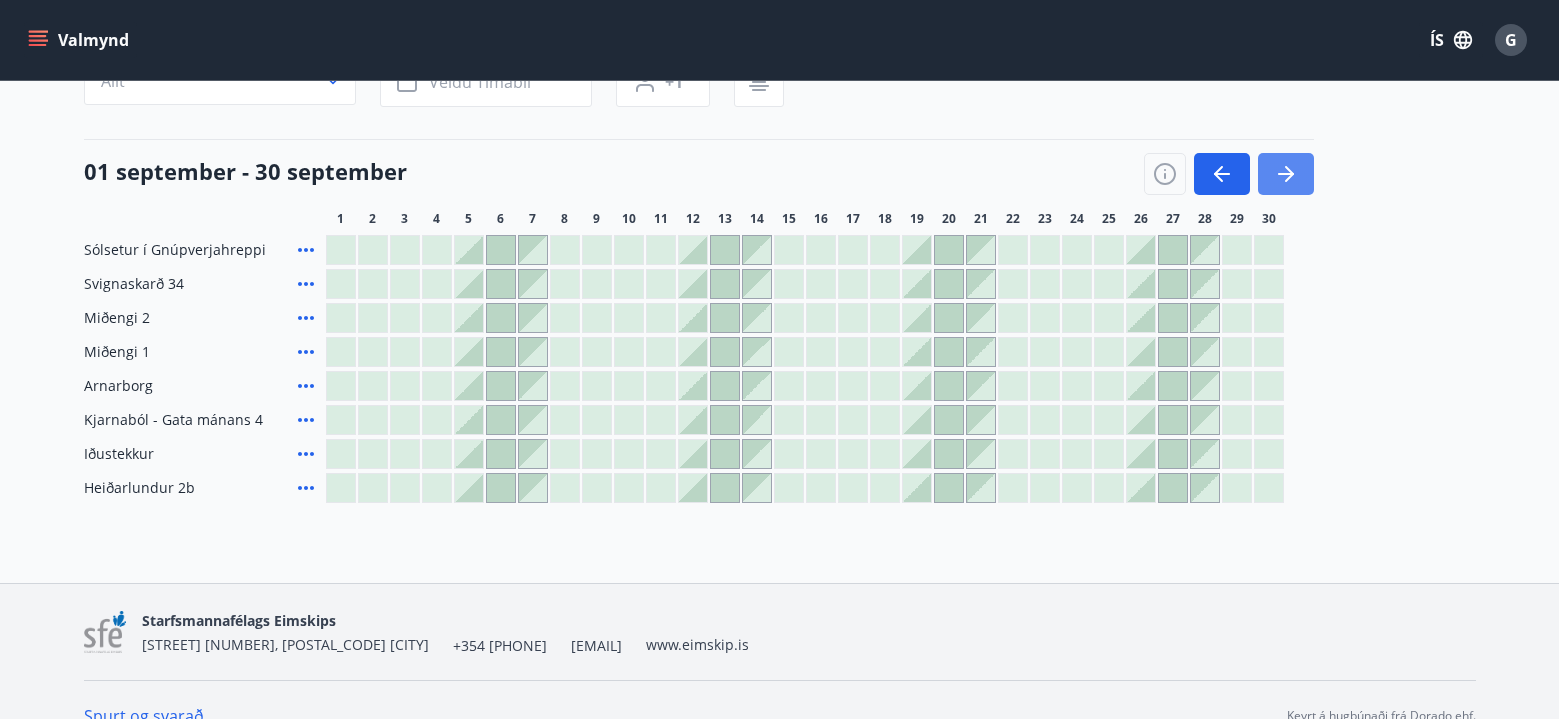 click 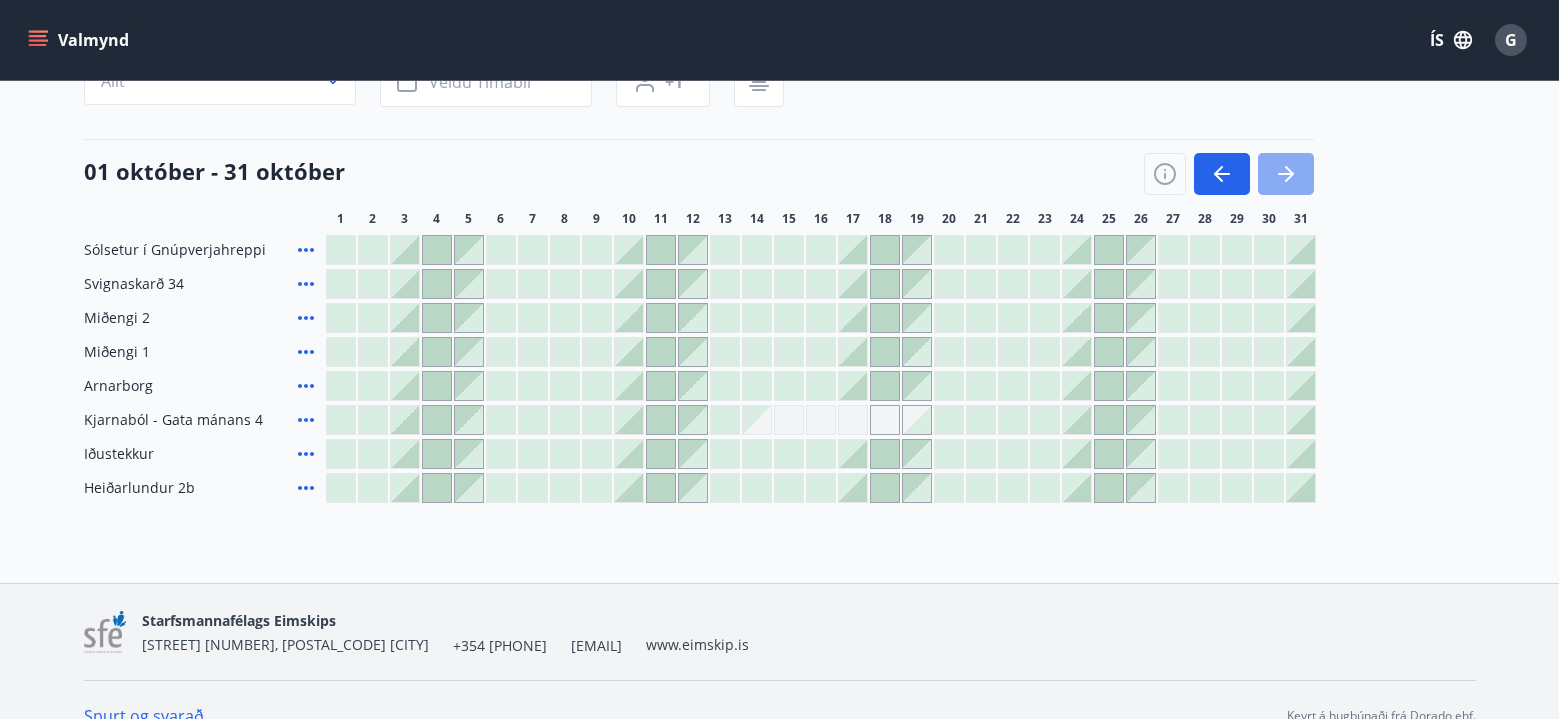 click 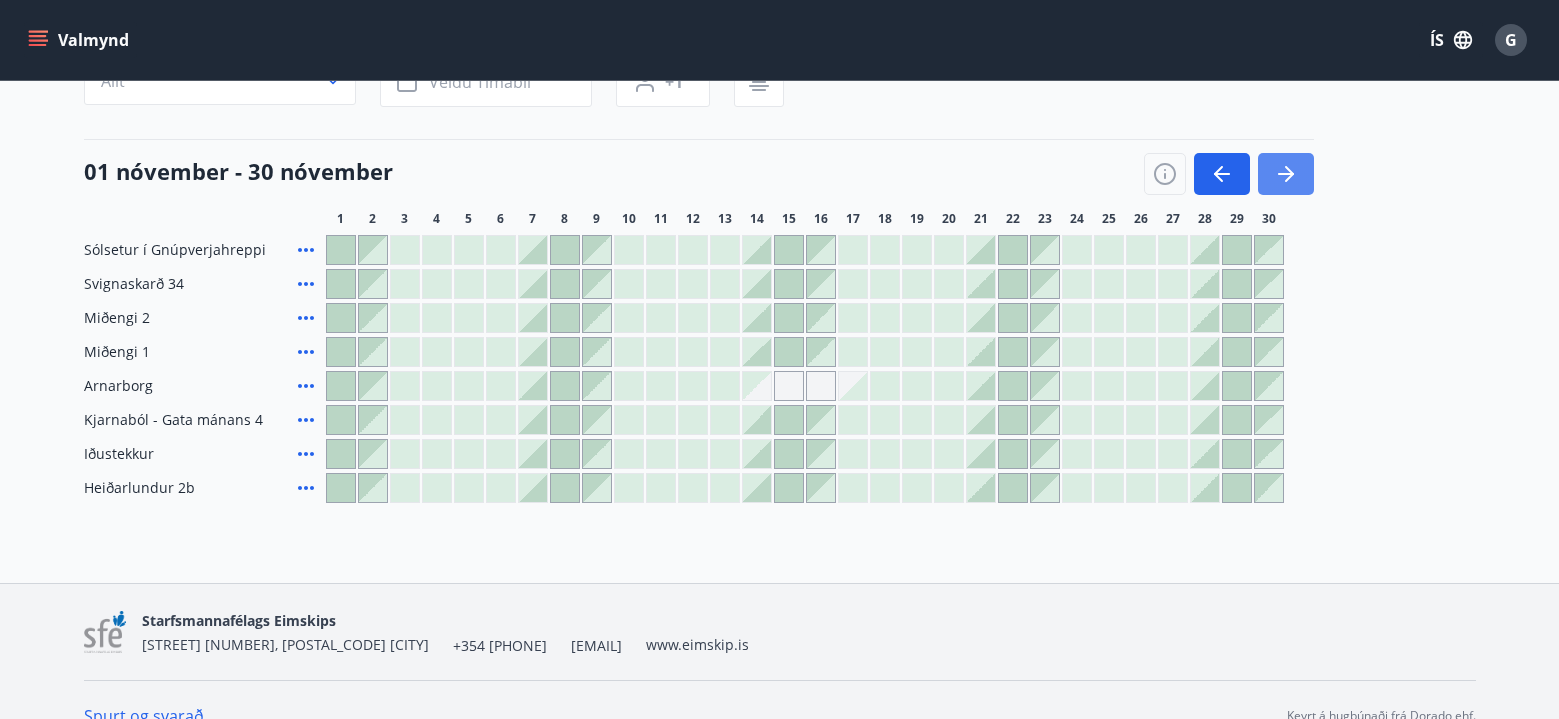 click 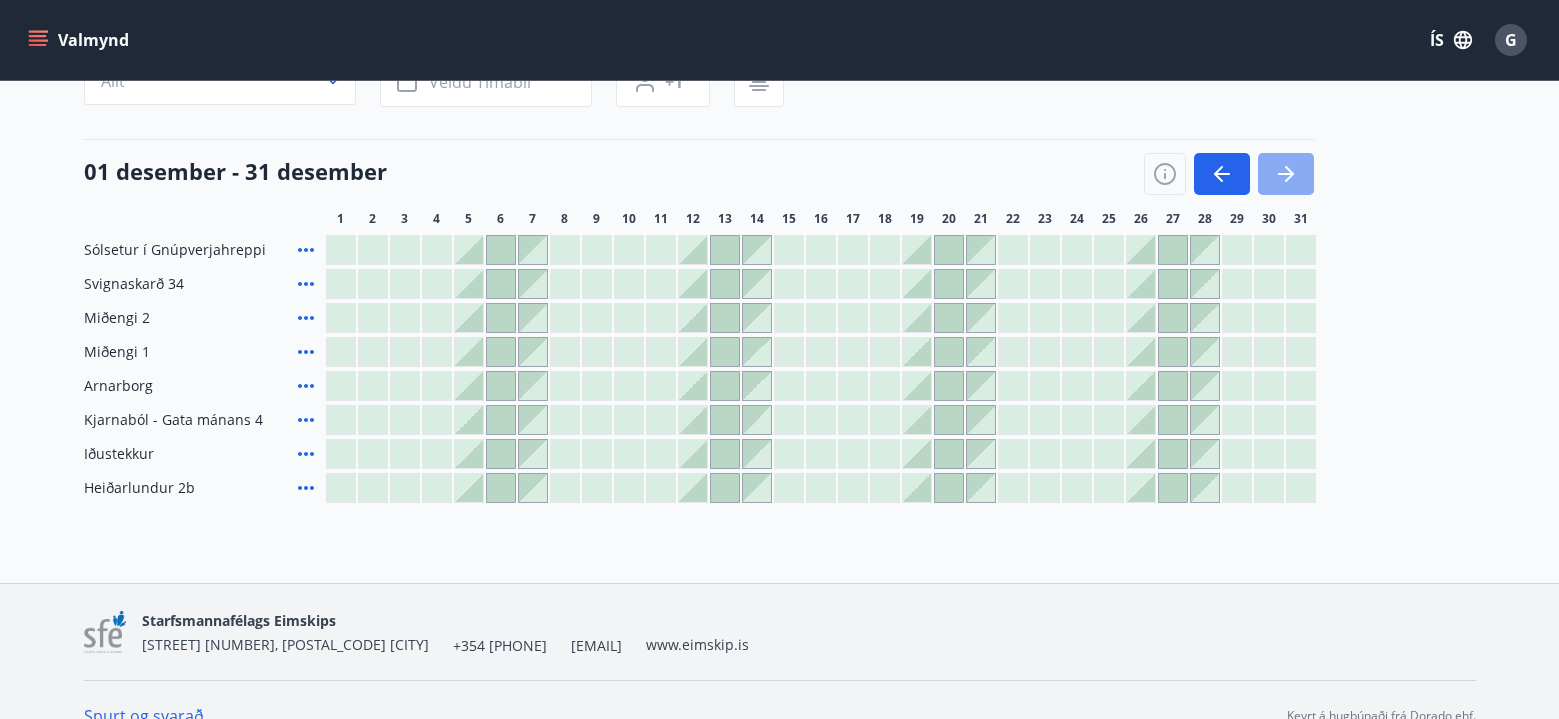 click 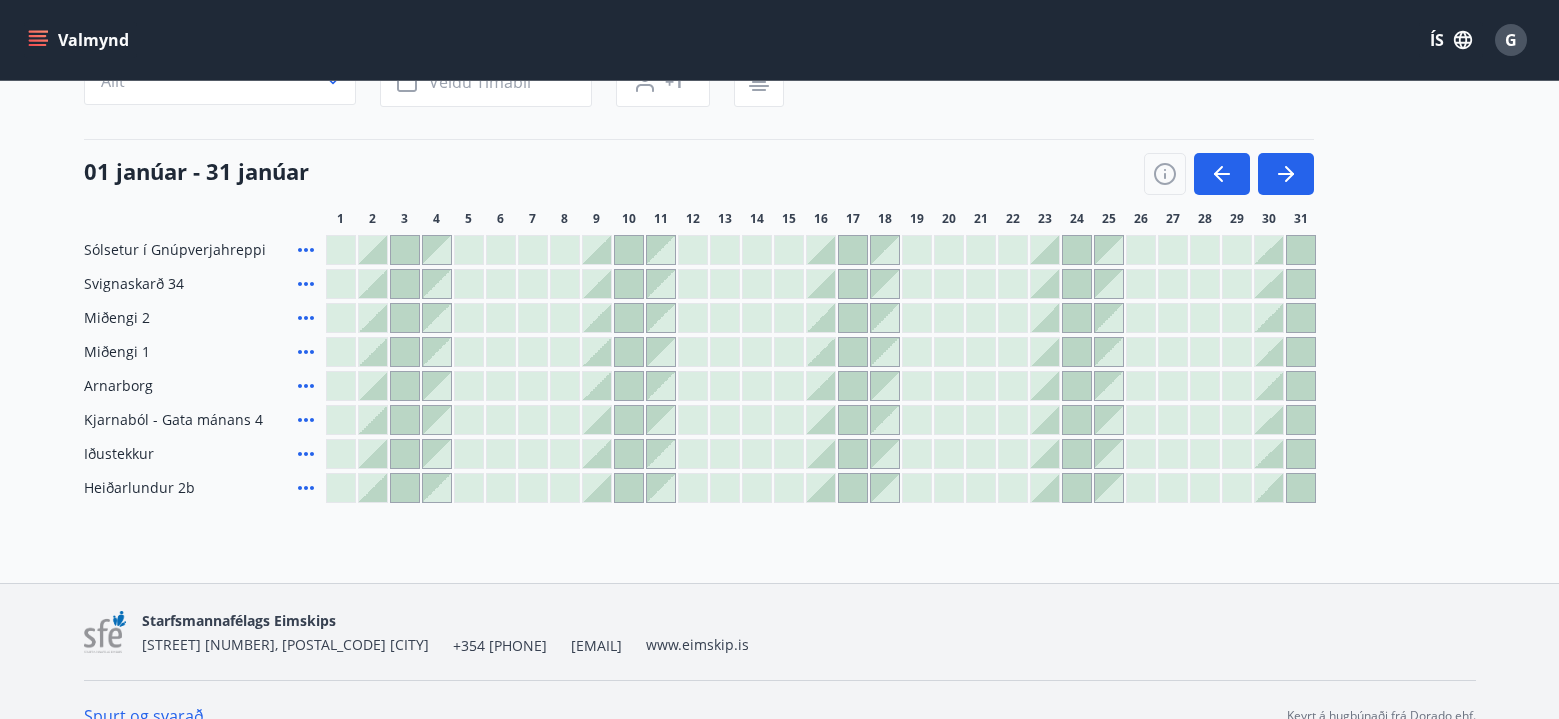 scroll, scrollTop: 100, scrollLeft: 0, axis: vertical 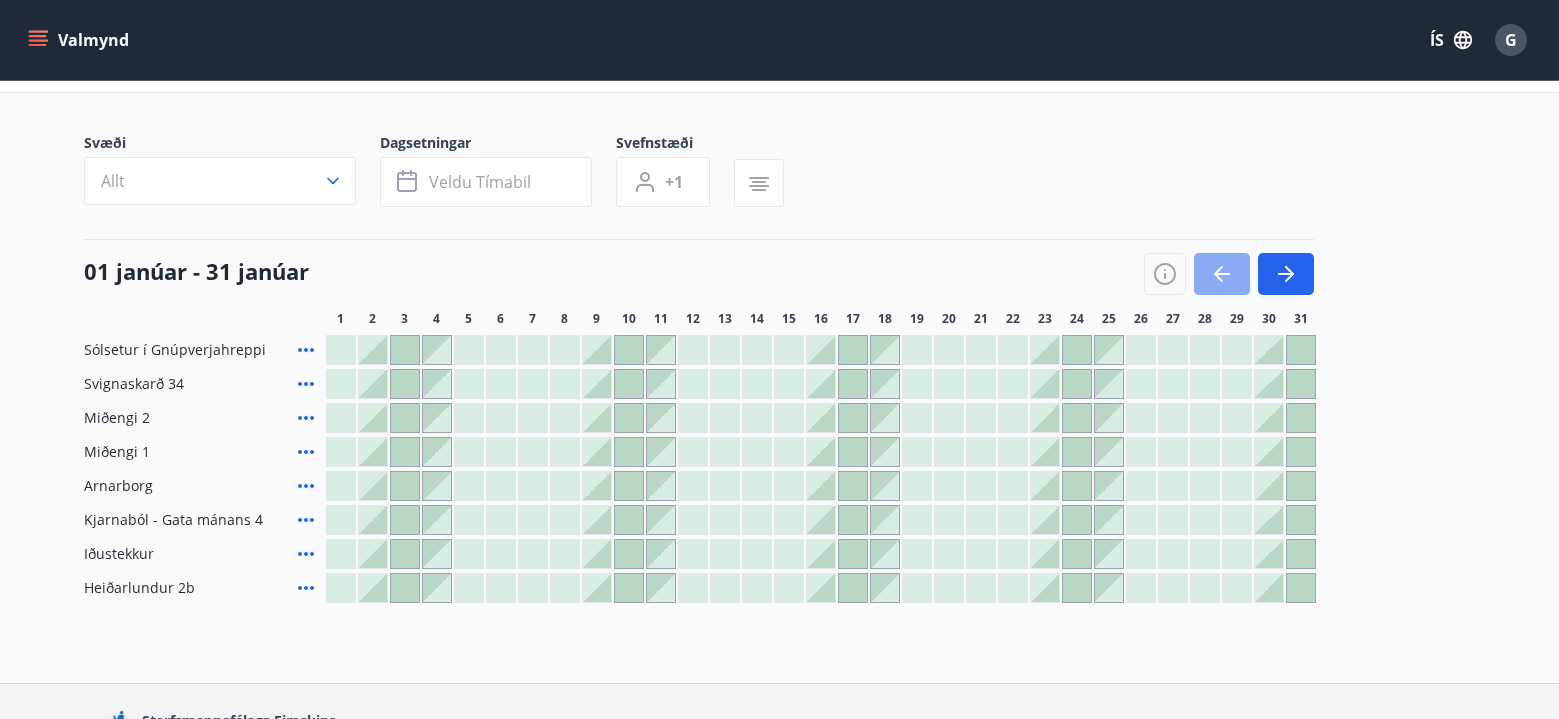 click 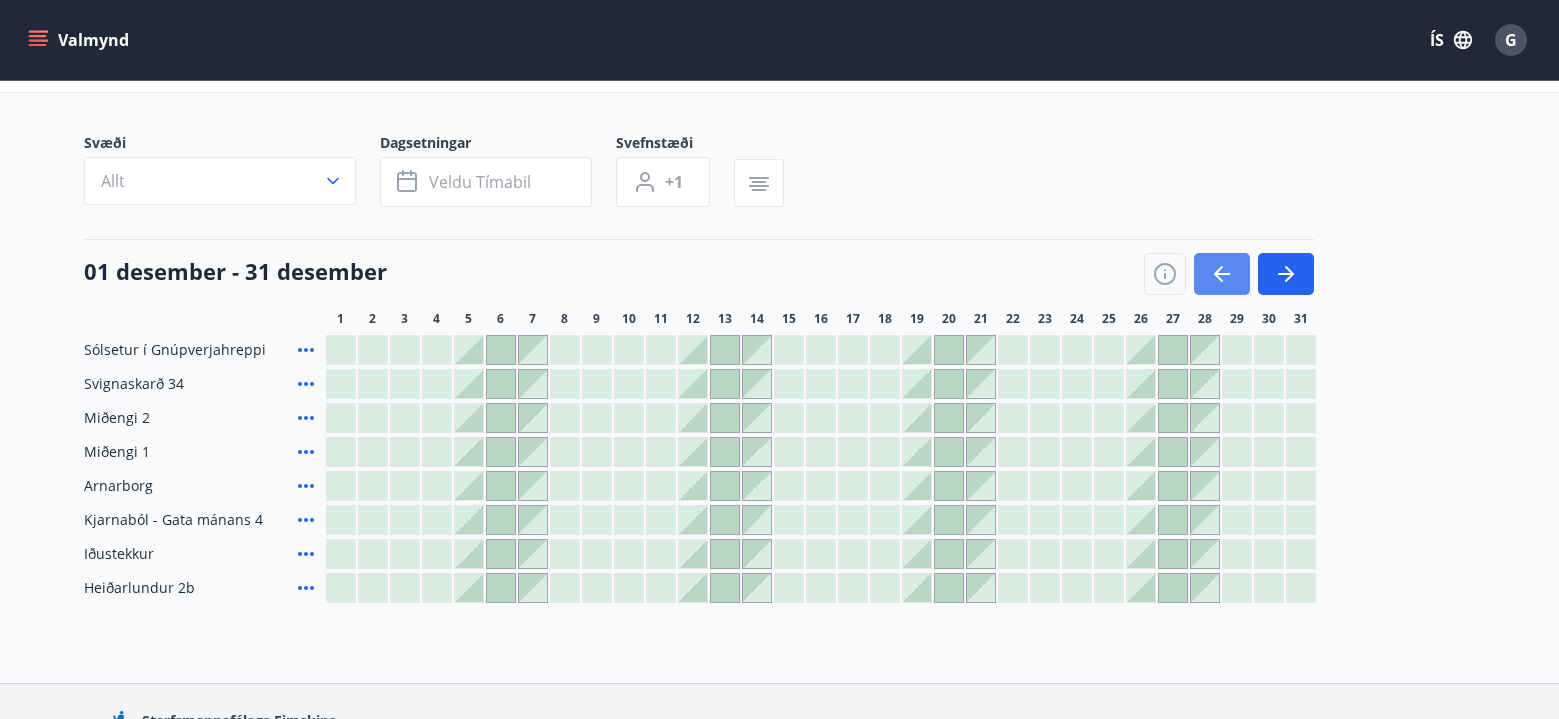 click 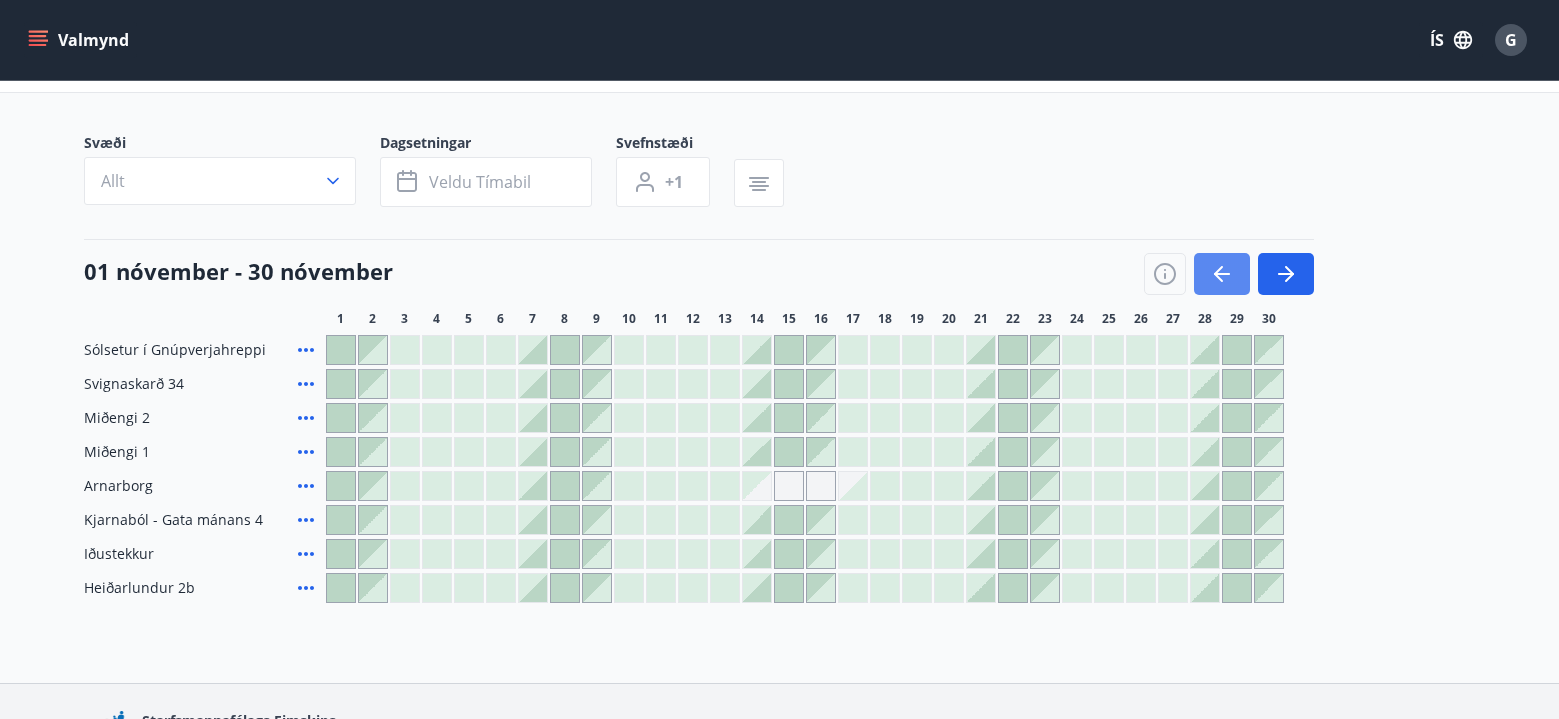 click 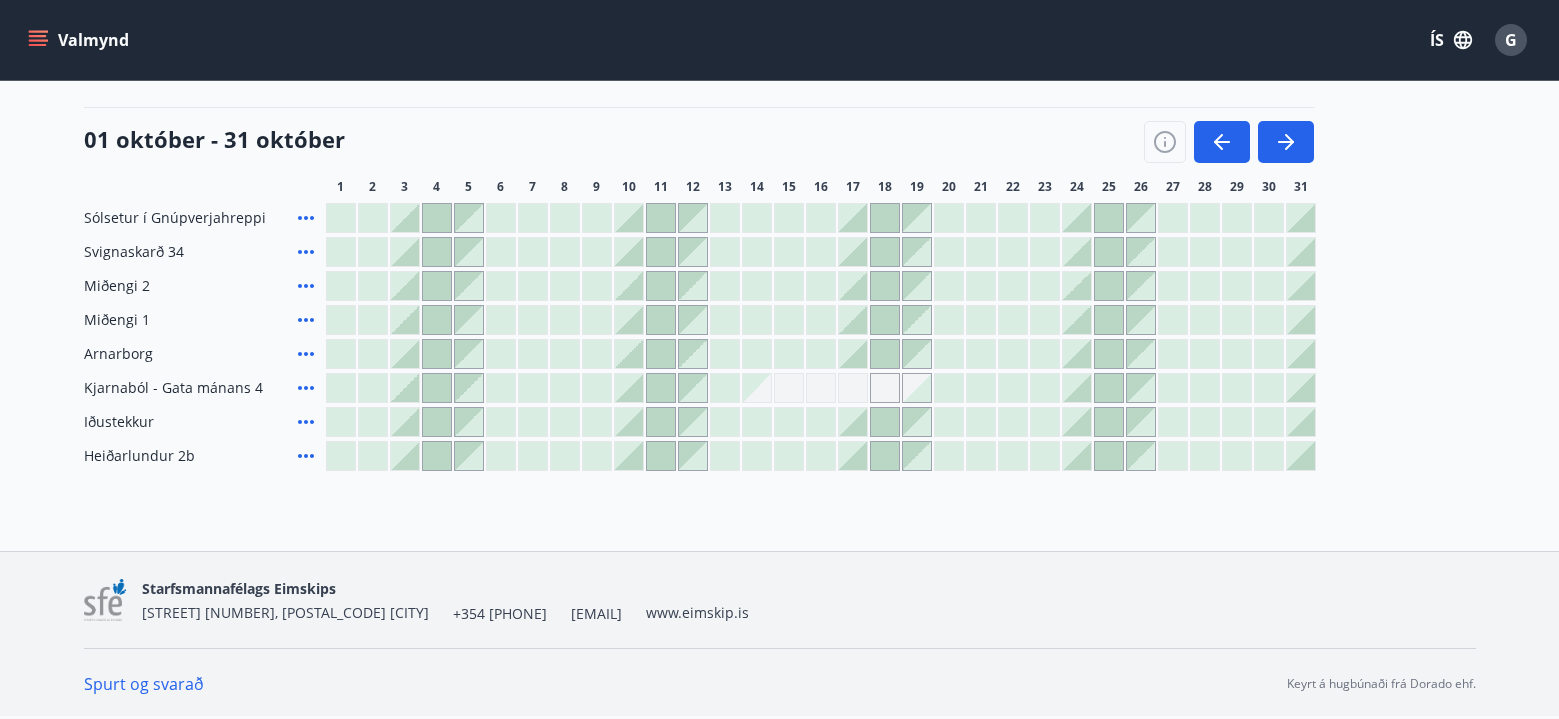 scroll, scrollTop: 0, scrollLeft: 0, axis: both 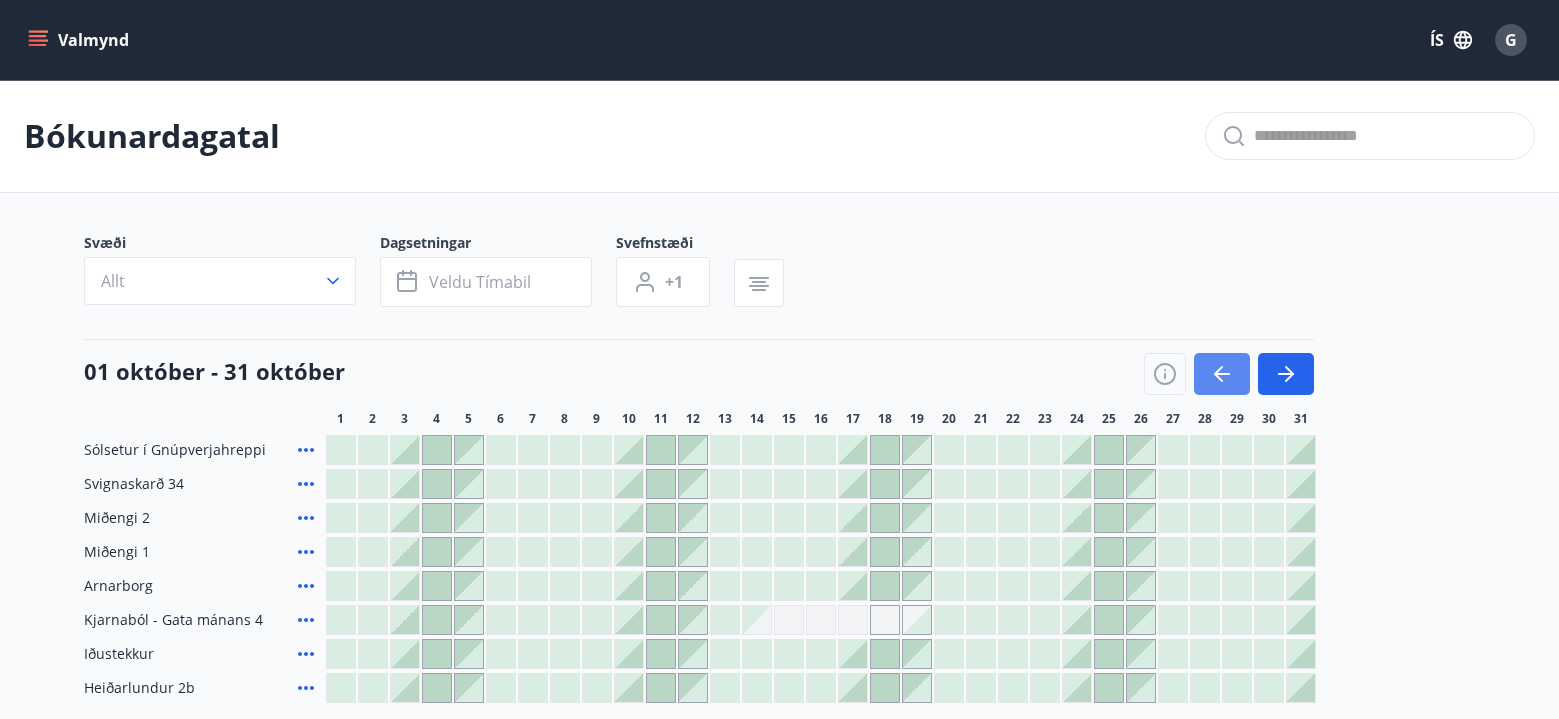 click at bounding box center (1222, 374) 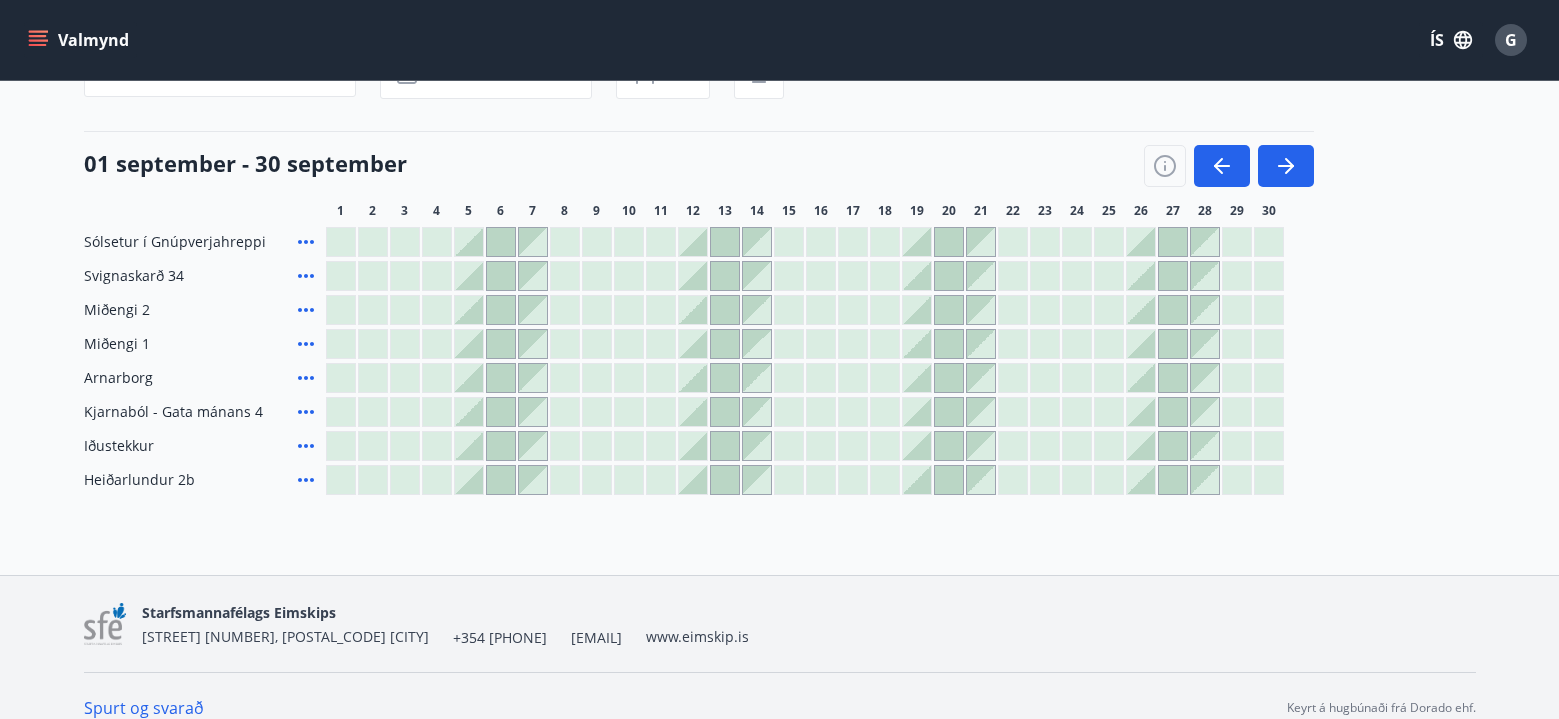scroll, scrollTop: 232, scrollLeft: 0, axis: vertical 